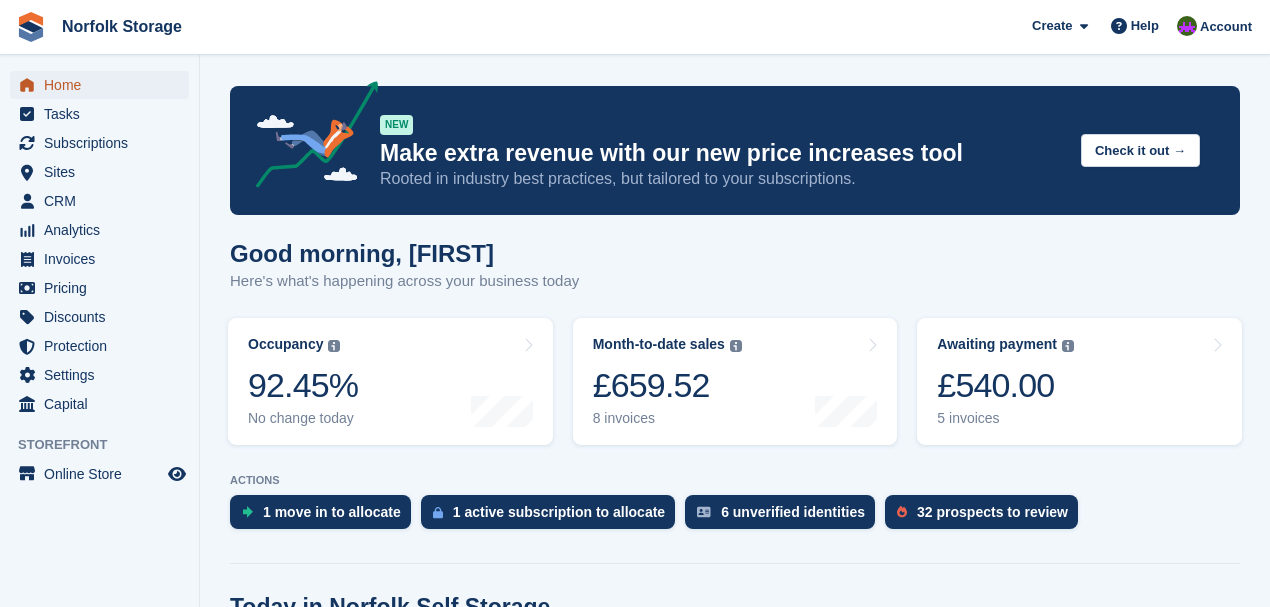 scroll, scrollTop: 0, scrollLeft: 0, axis: both 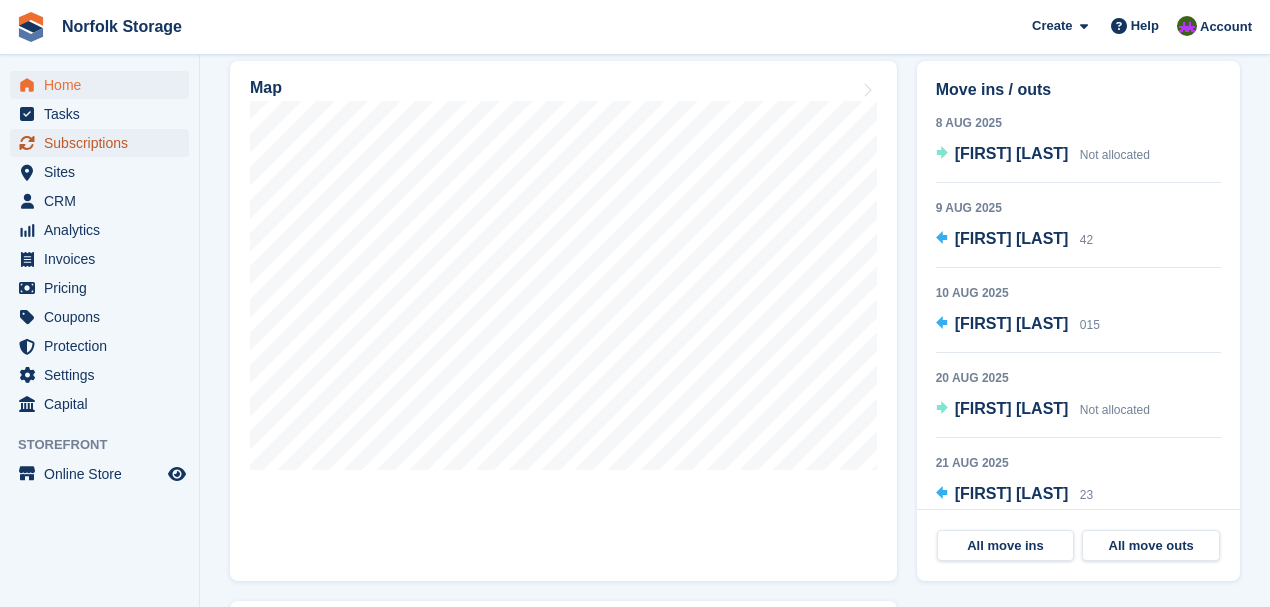 click on "Subscriptions" at bounding box center [104, 143] 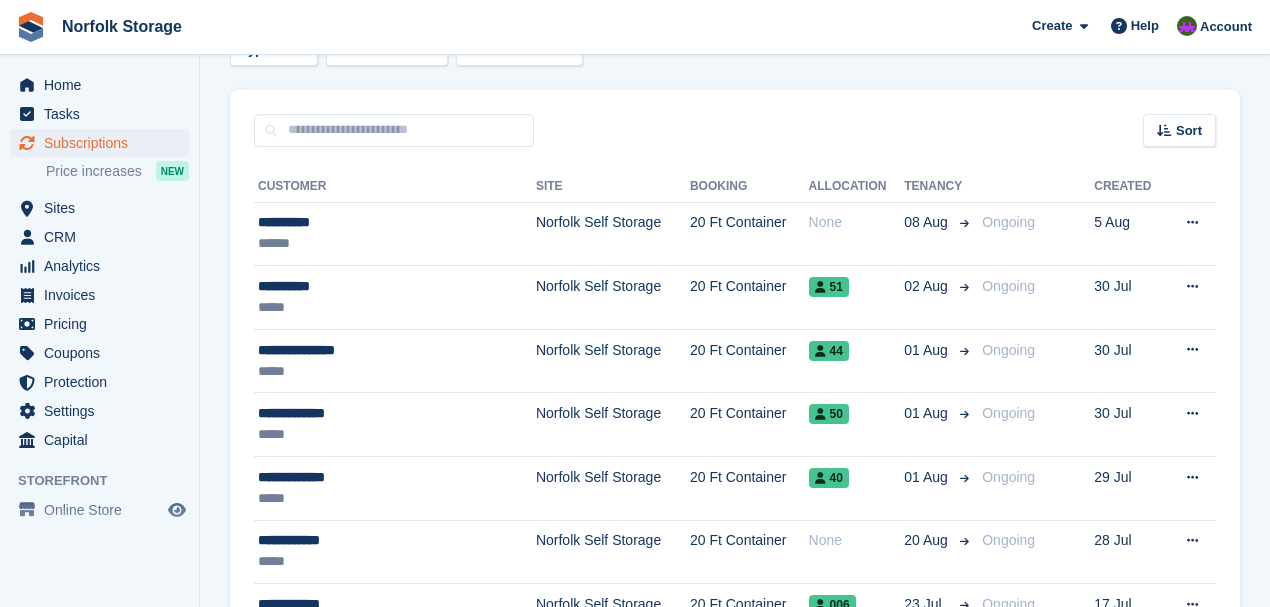 scroll, scrollTop: 0, scrollLeft: 0, axis: both 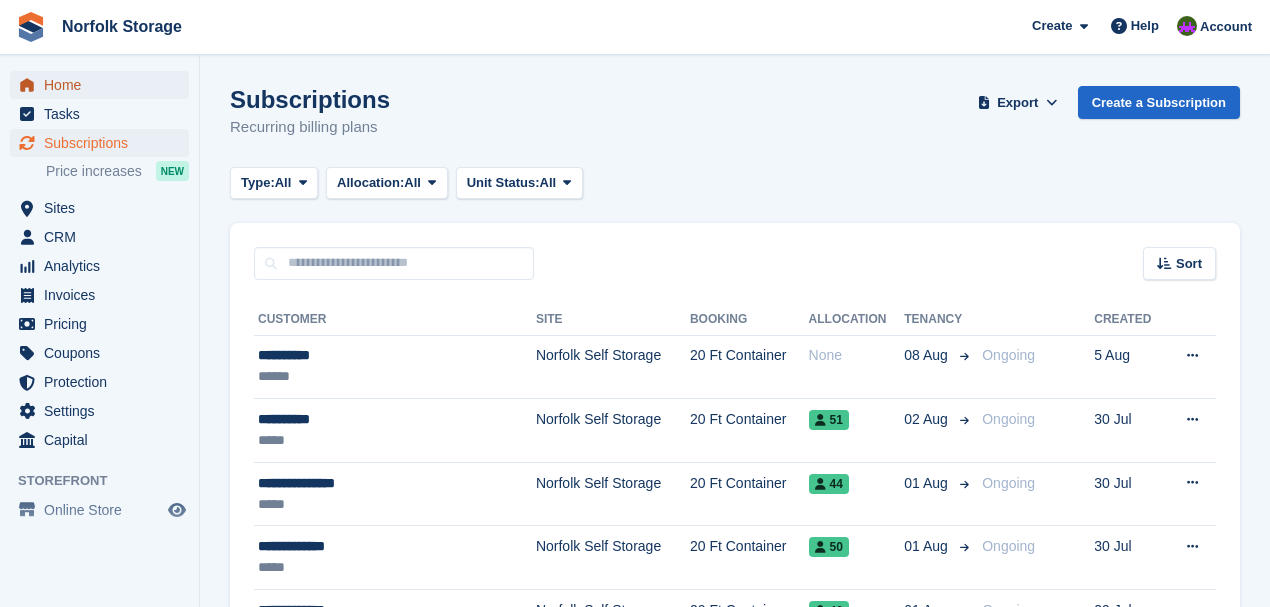 click on "Home" at bounding box center (104, 85) 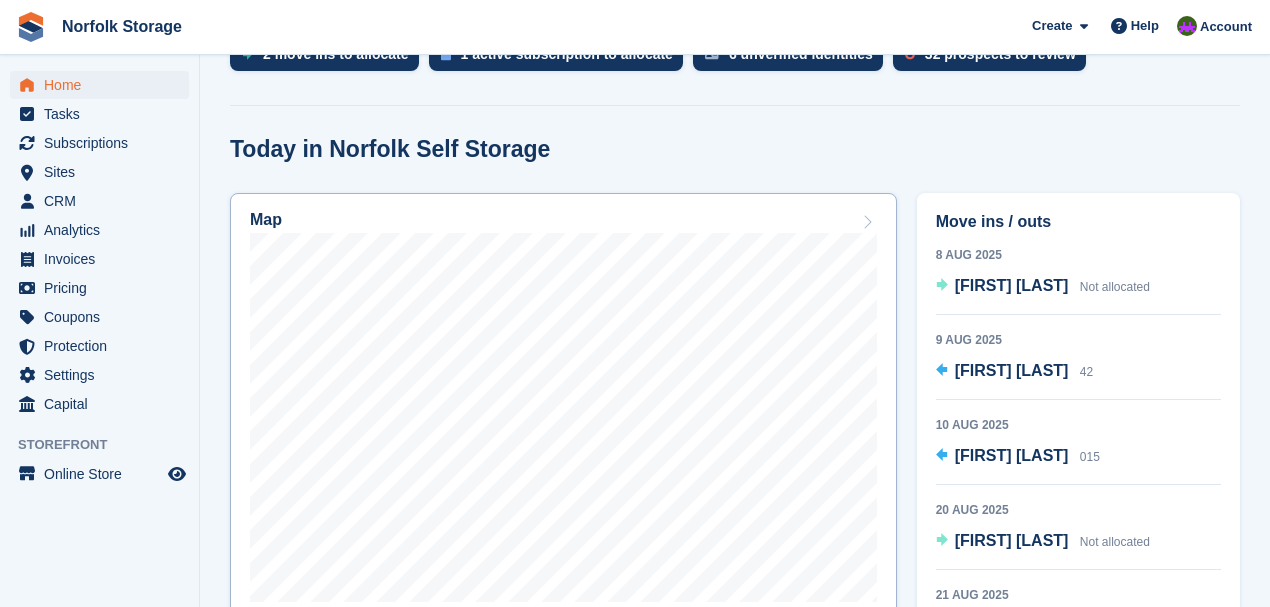 scroll, scrollTop: 466, scrollLeft: 0, axis: vertical 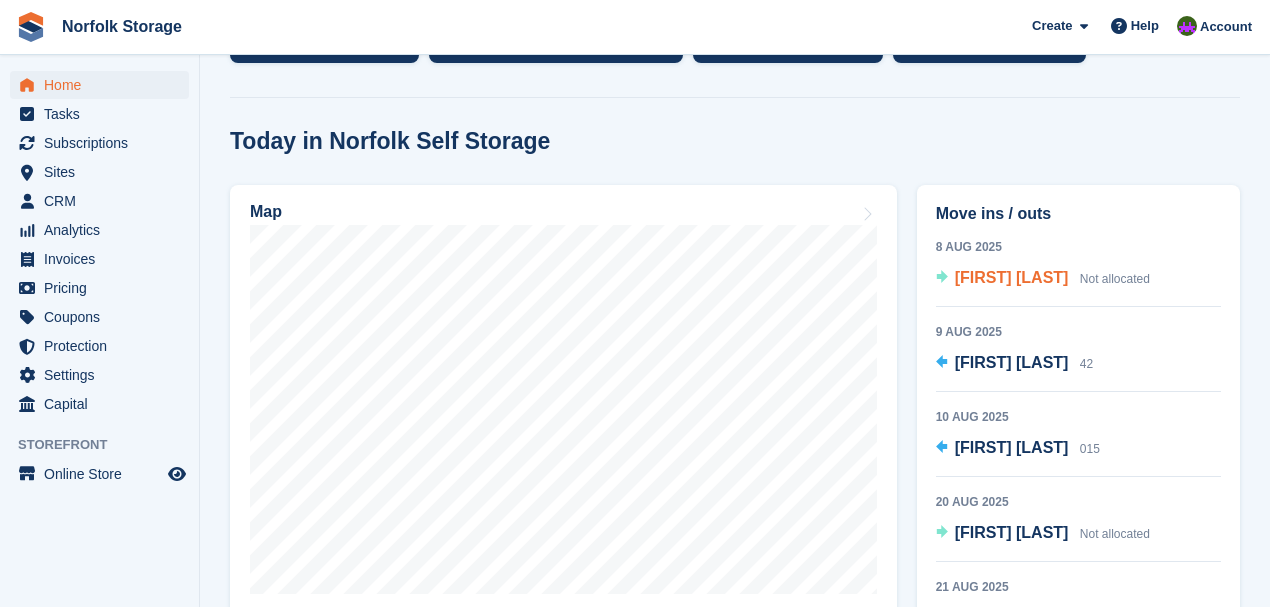 click on "Nick Davis" at bounding box center (1012, 277) 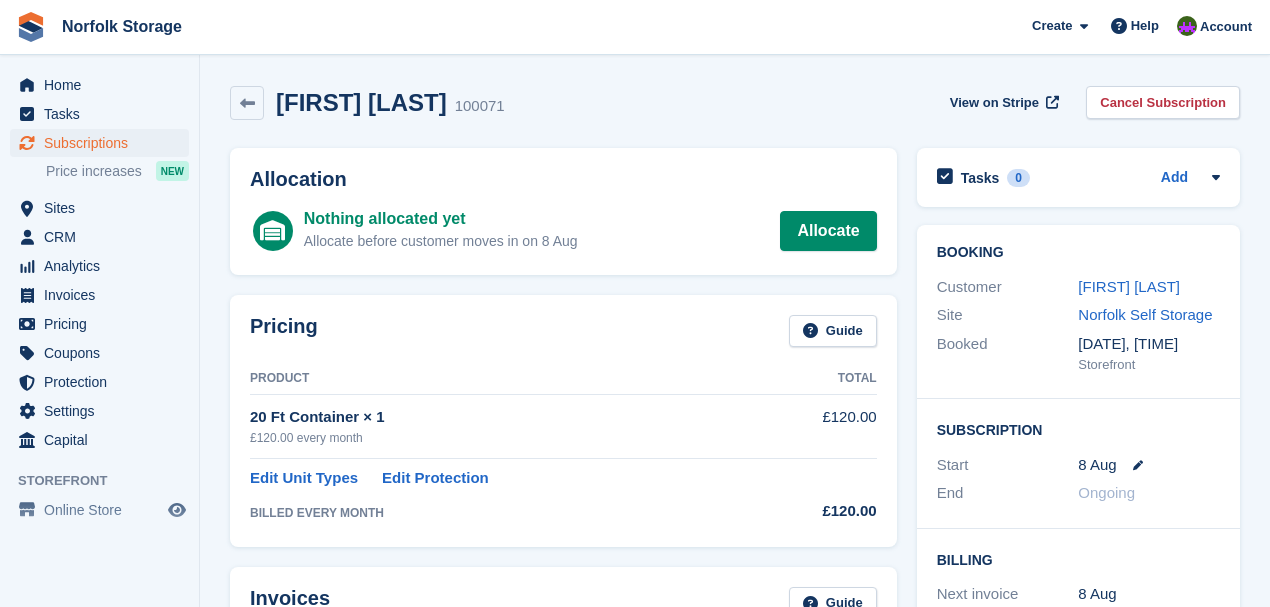 scroll, scrollTop: 0, scrollLeft: 0, axis: both 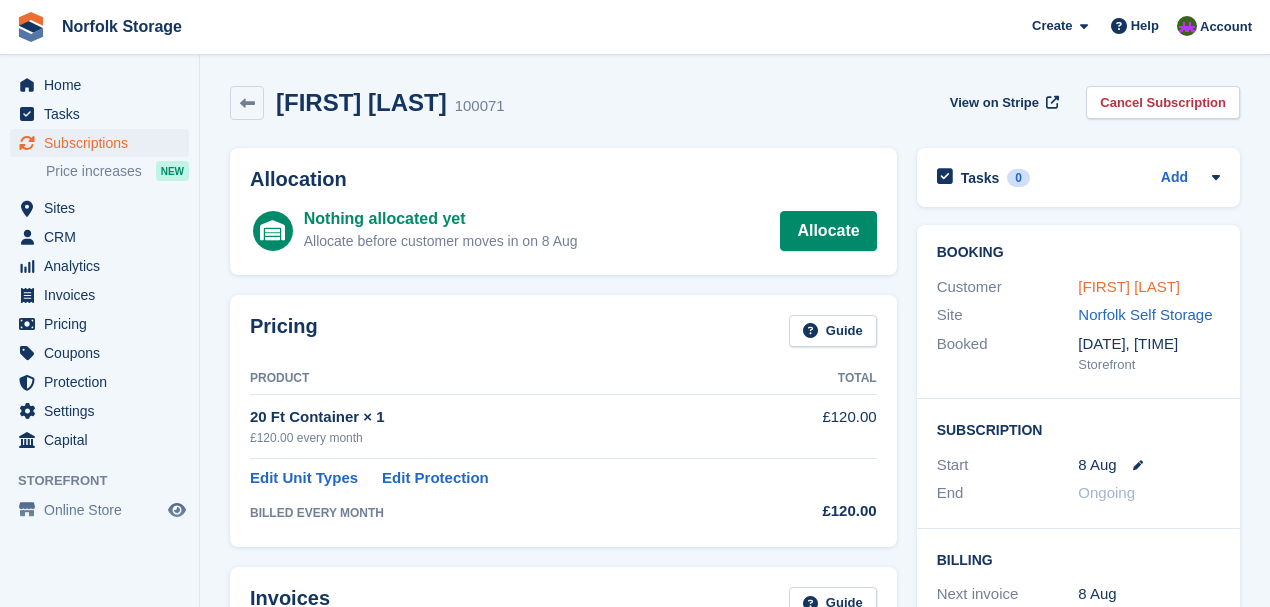 click on "Nick Davis" at bounding box center (1129, 286) 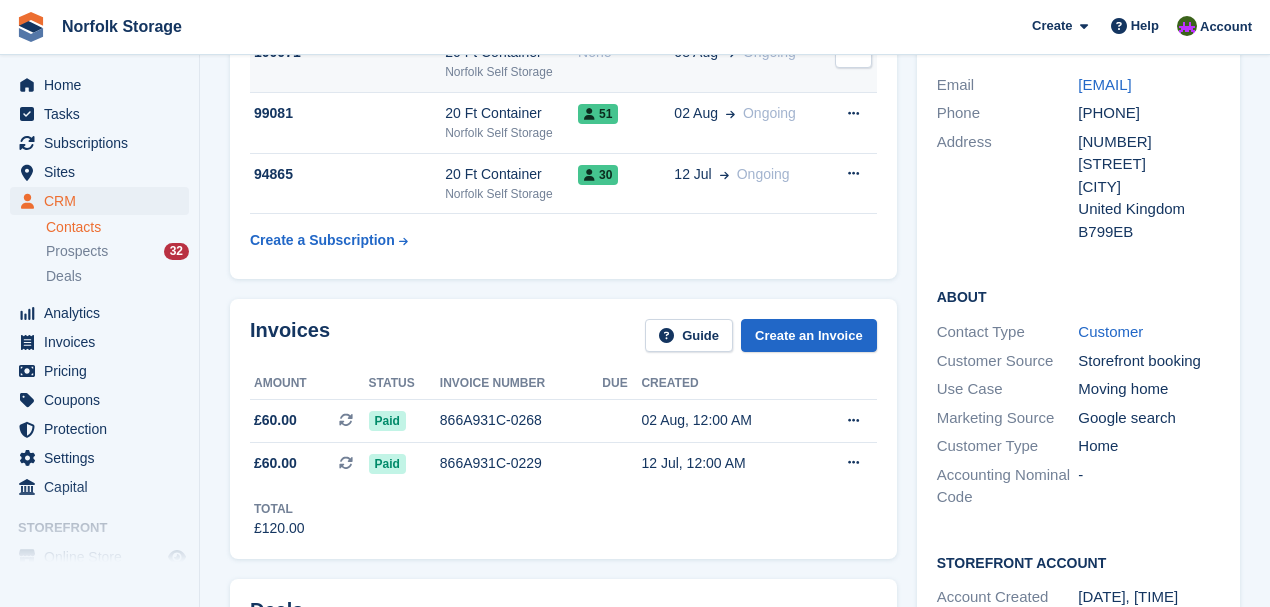 scroll, scrollTop: 0, scrollLeft: 0, axis: both 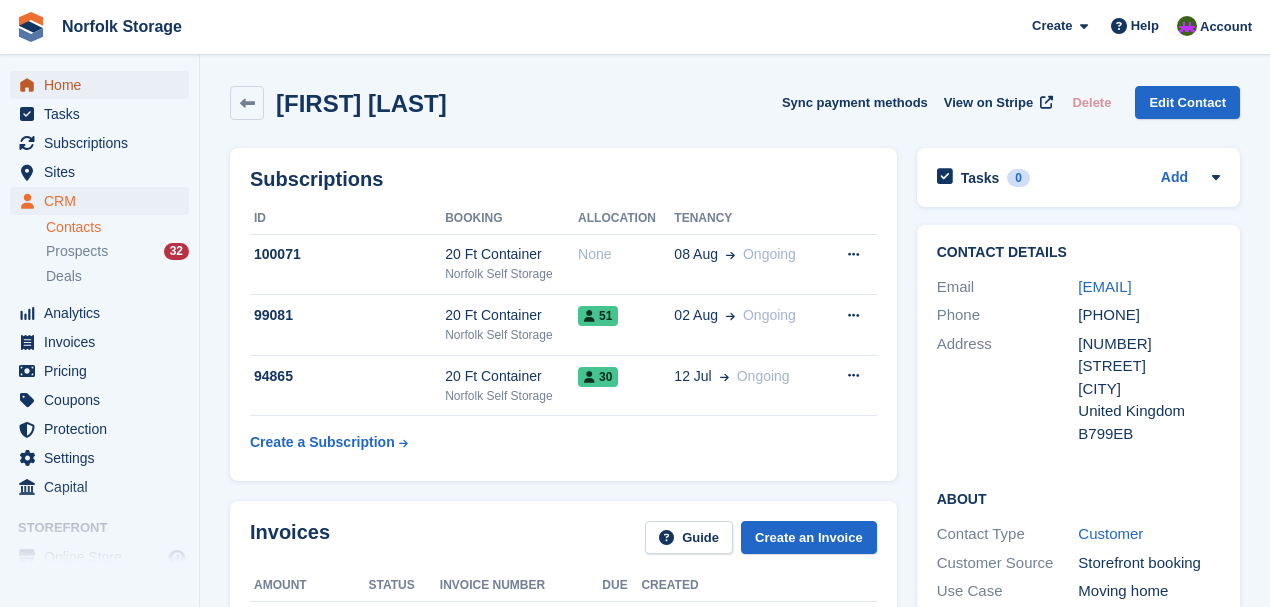 click on "Home" at bounding box center (104, 85) 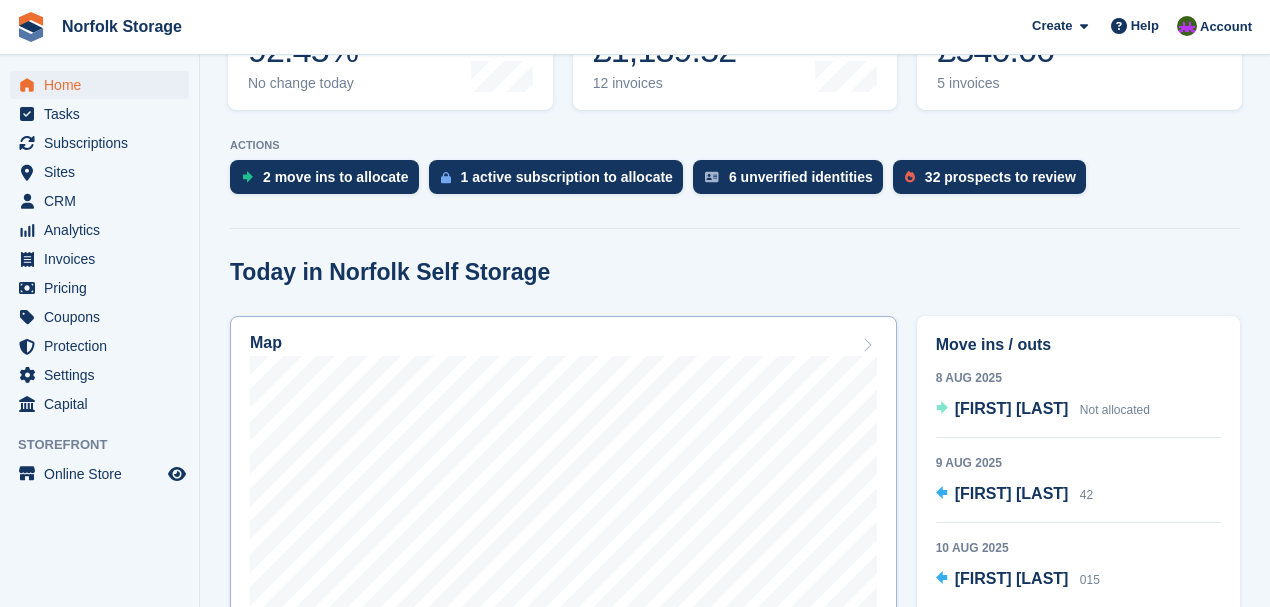 scroll, scrollTop: 400, scrollLeft: 0, axis: vertical 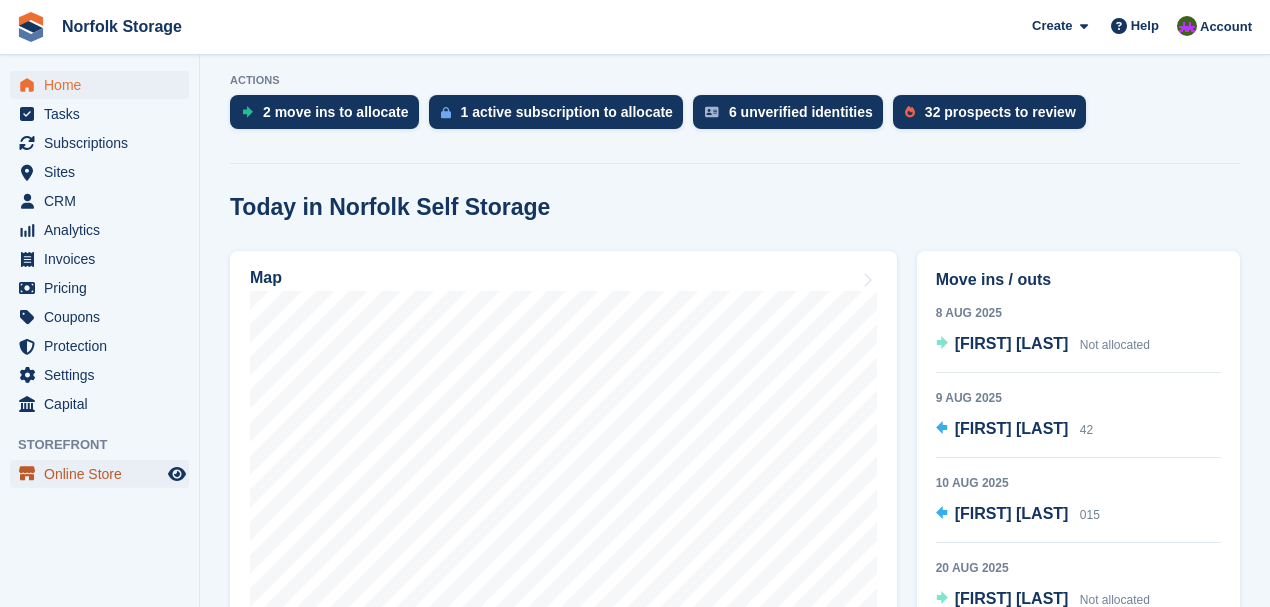 click on "Online Store" at bounding box center (104, 474) 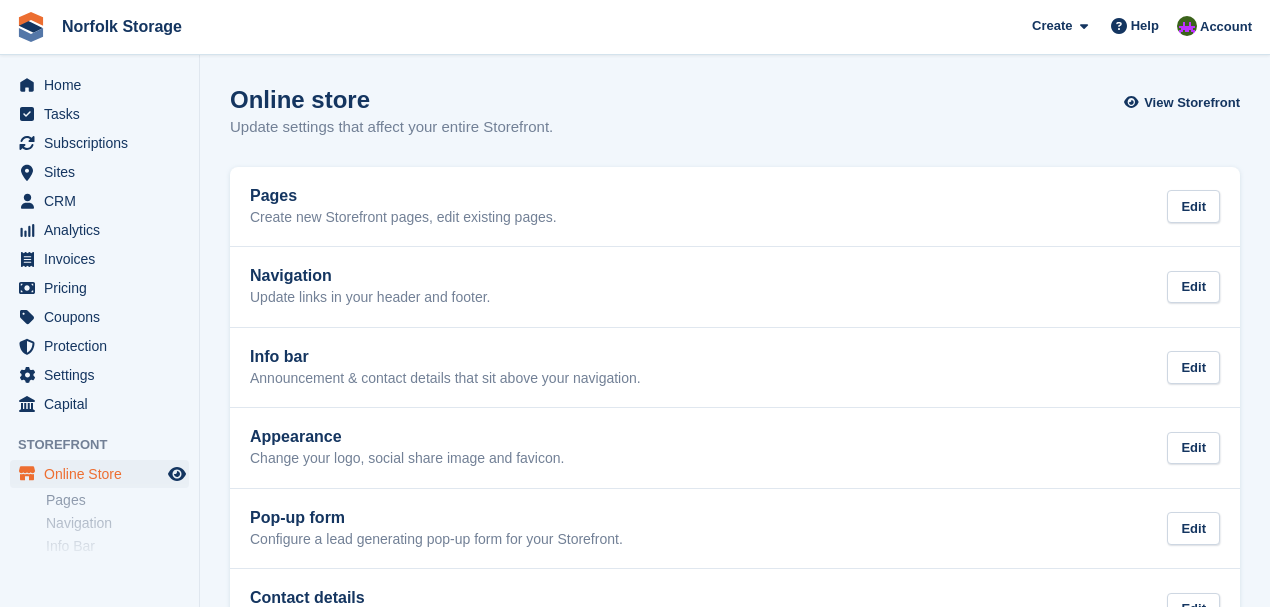 scroll, scrollTop: 0, scrollLeft: 0, axis: both 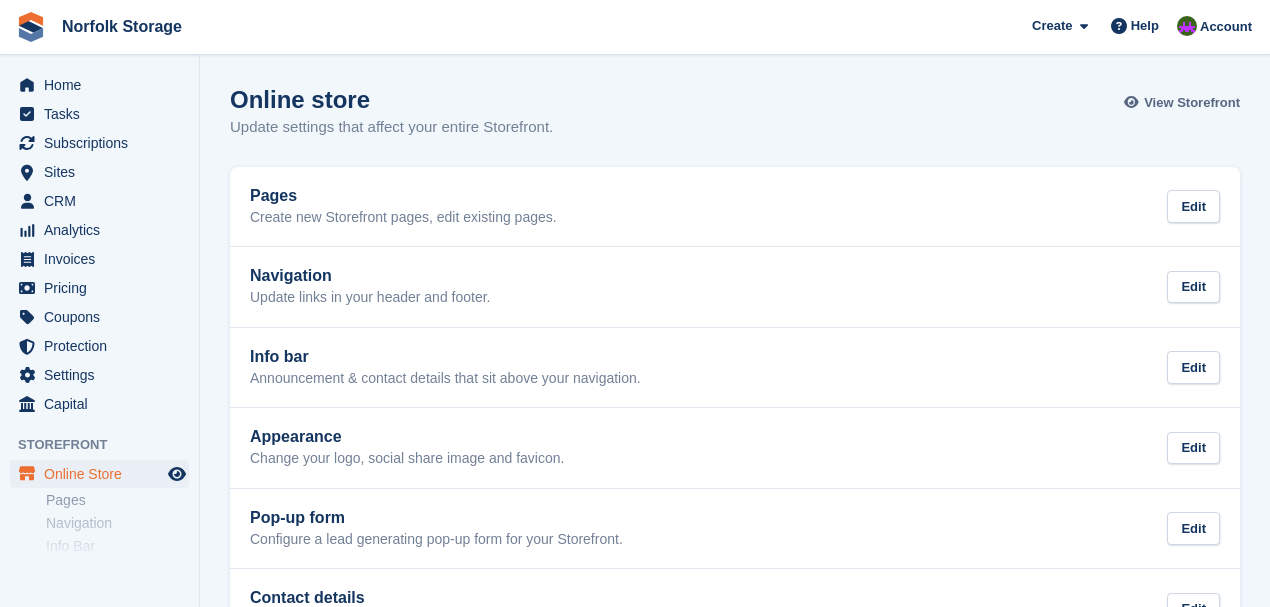 click on "View Storefront" at bounding box center [1192, 103] 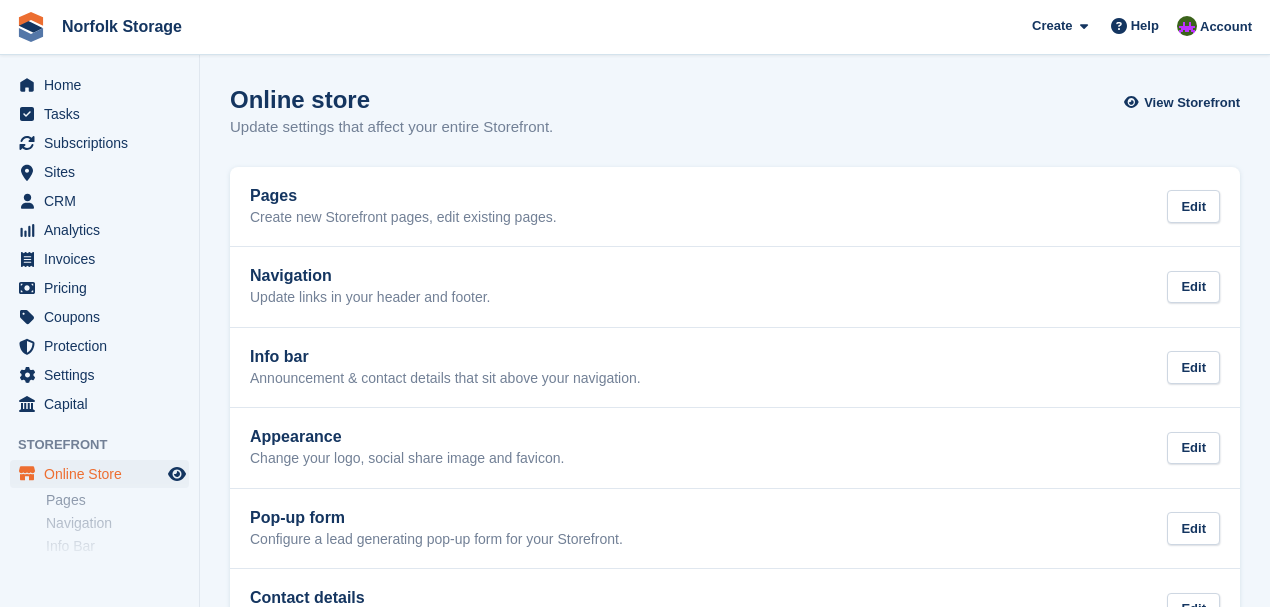 scroll, scrollTop: 0, scrollLeft: 0, axis: both 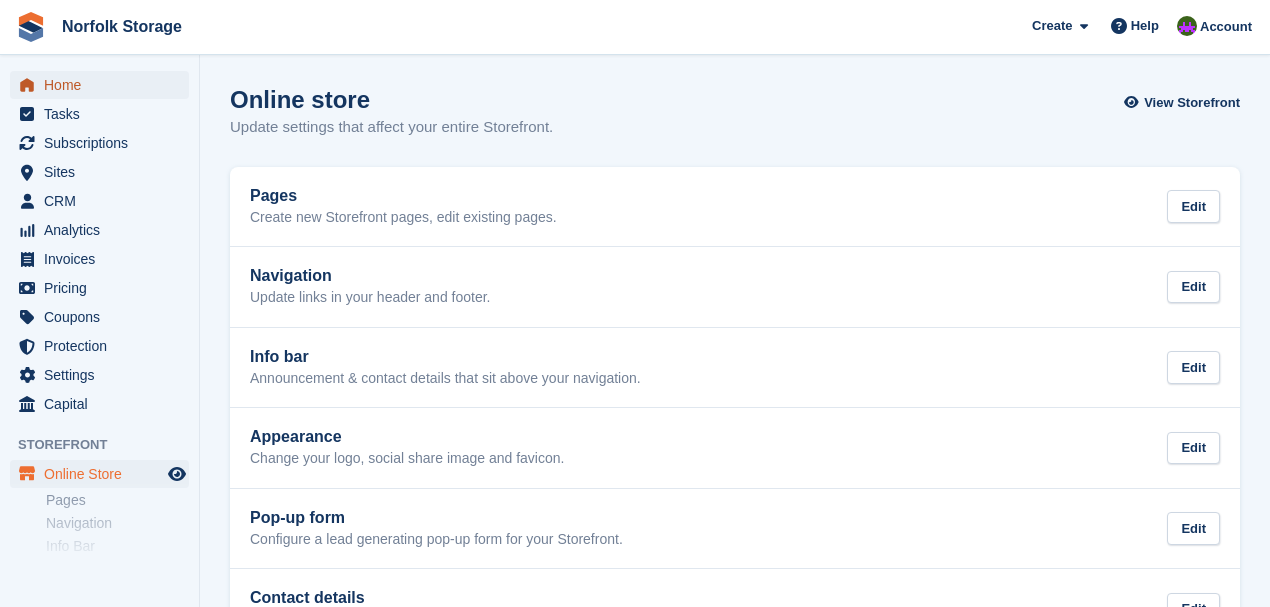 click on "Home" at bounding box center [104, 85] 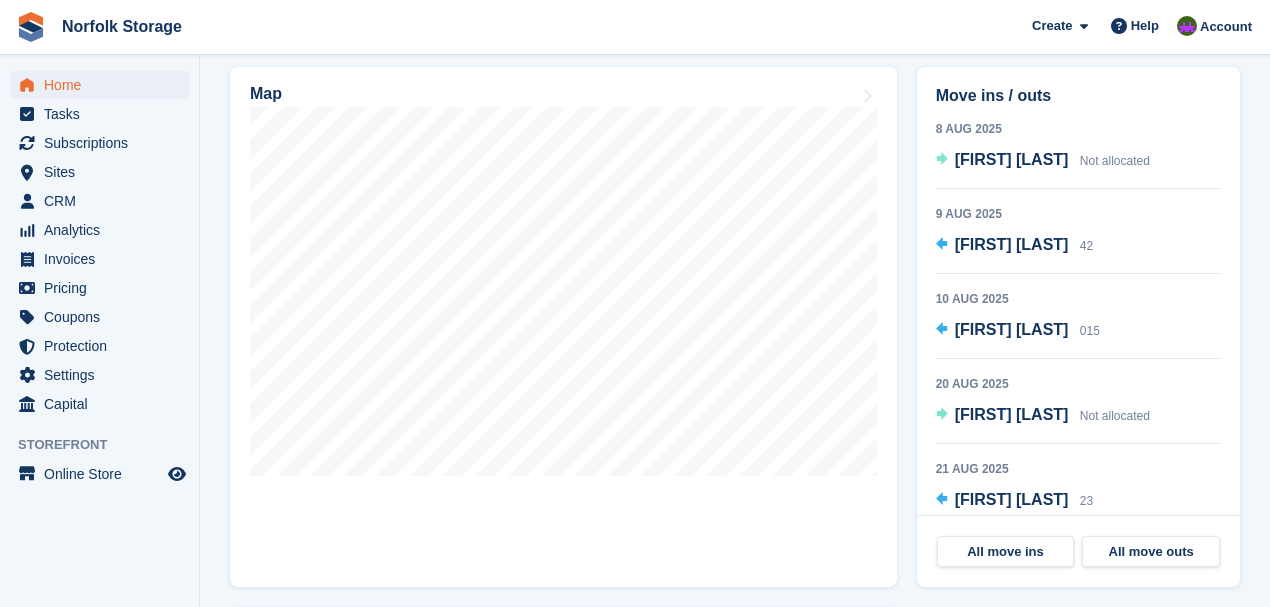 scroll, scrollTop: 600, scrollLeft: 0, axis: vertical 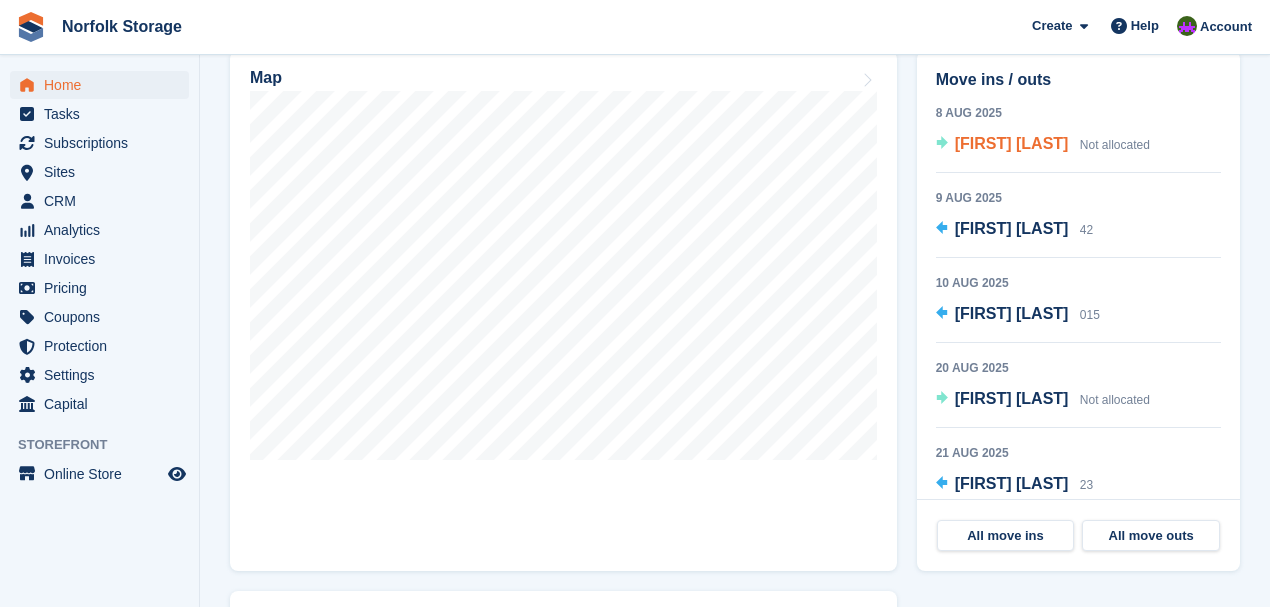 click on "Nick Davis" at bounding box center (1012, 143) 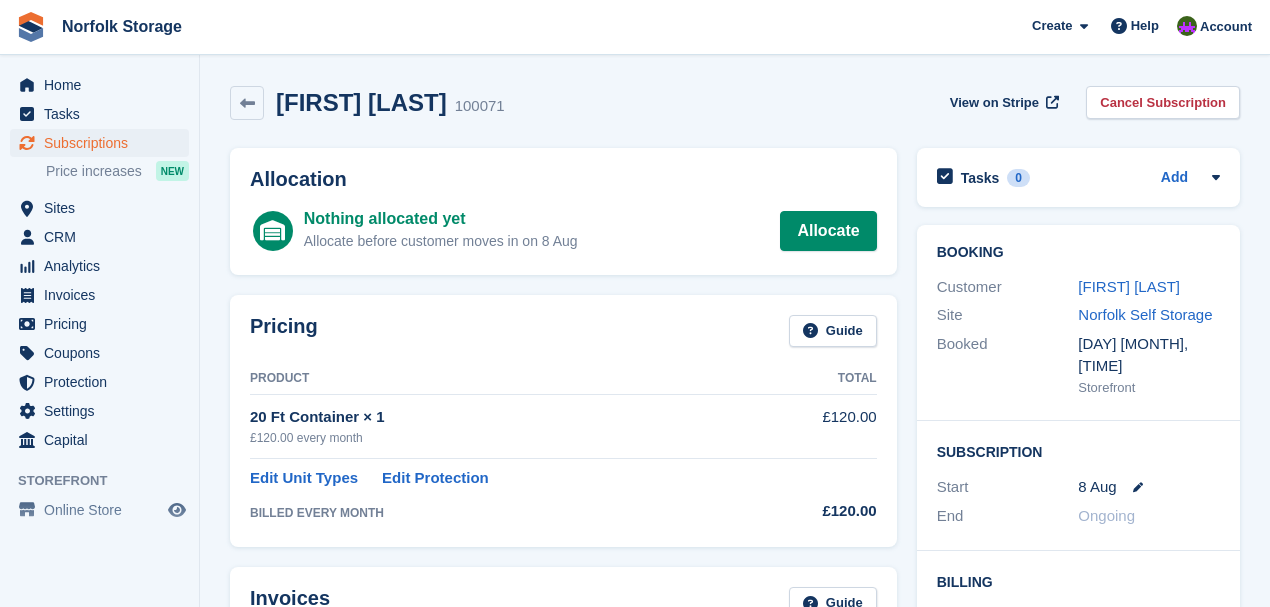 scroll, scrollTop: 0, scrollLeft: 0, axis: both 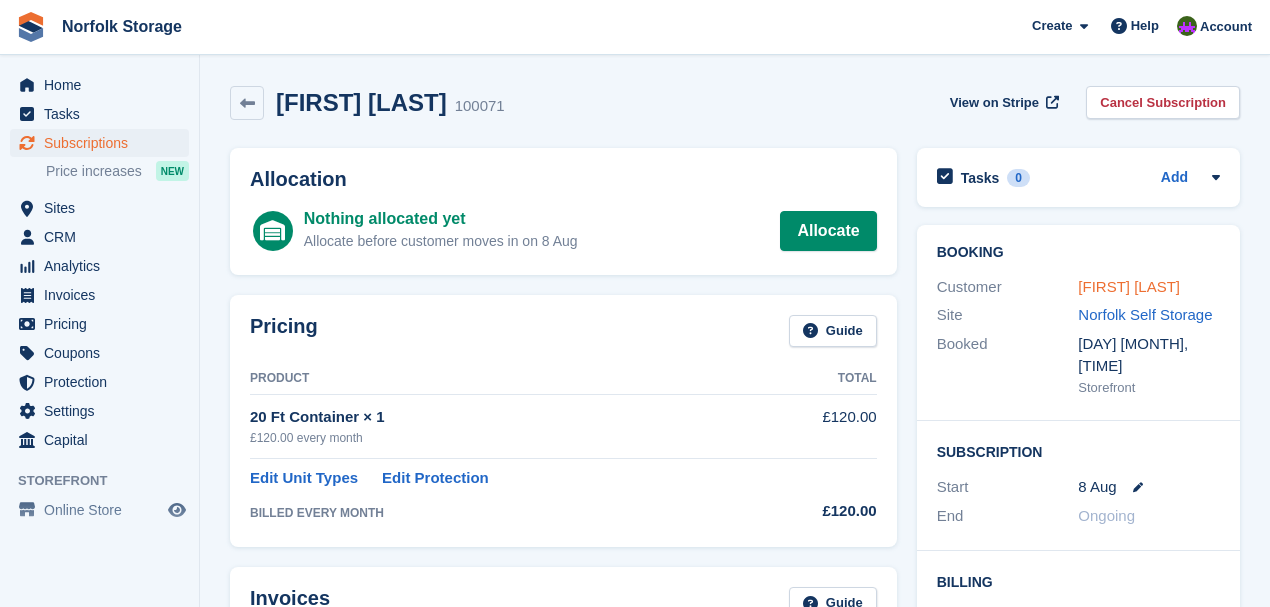 click on "[FIRST] [LAST]" at bounding box center (1129, 286) 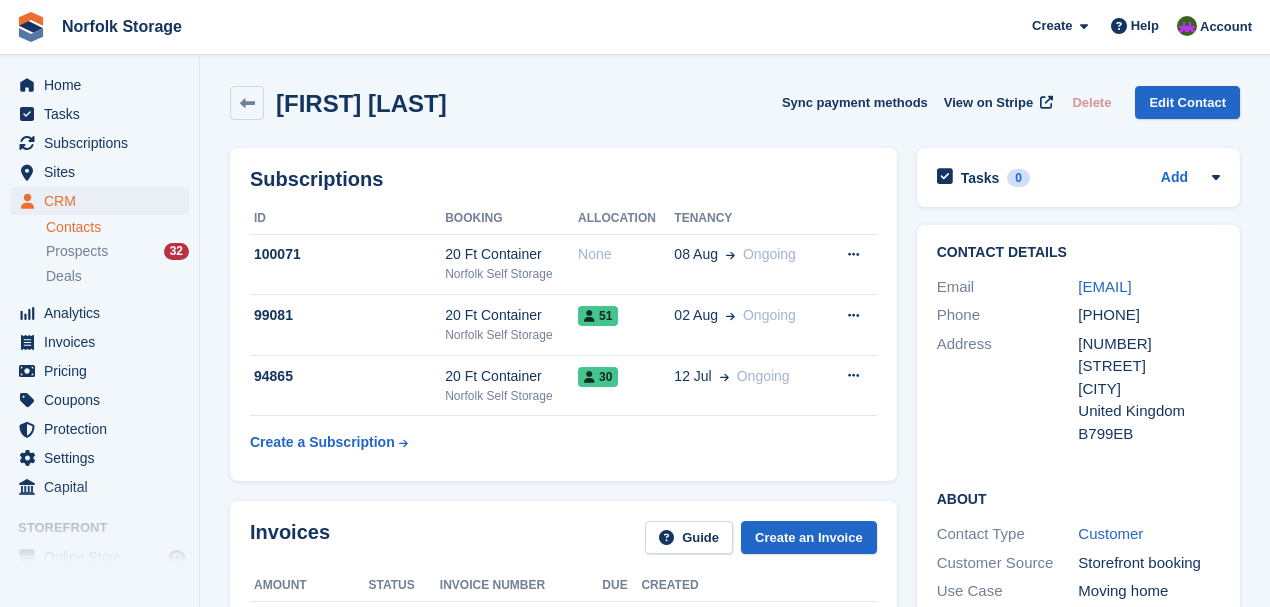 drag, startPoint x: 1124, startPoint y: 310, endPoint x: 1068, endPoint y: 286, distance: 60.926186 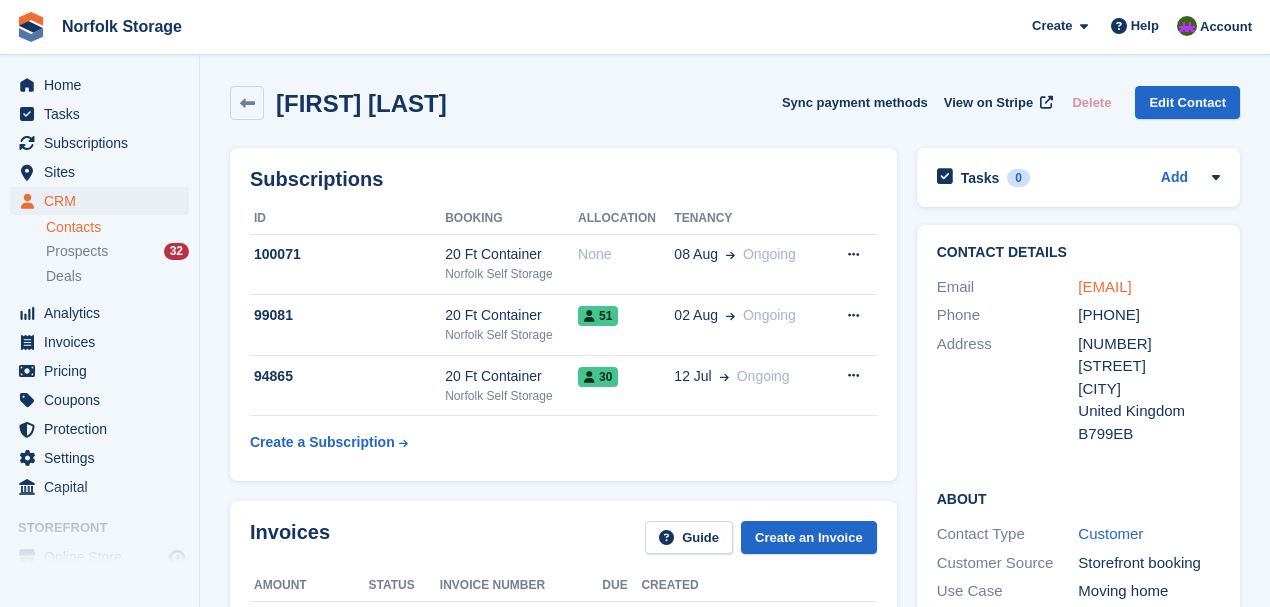 copy on "nickd_8@hotmail.com" 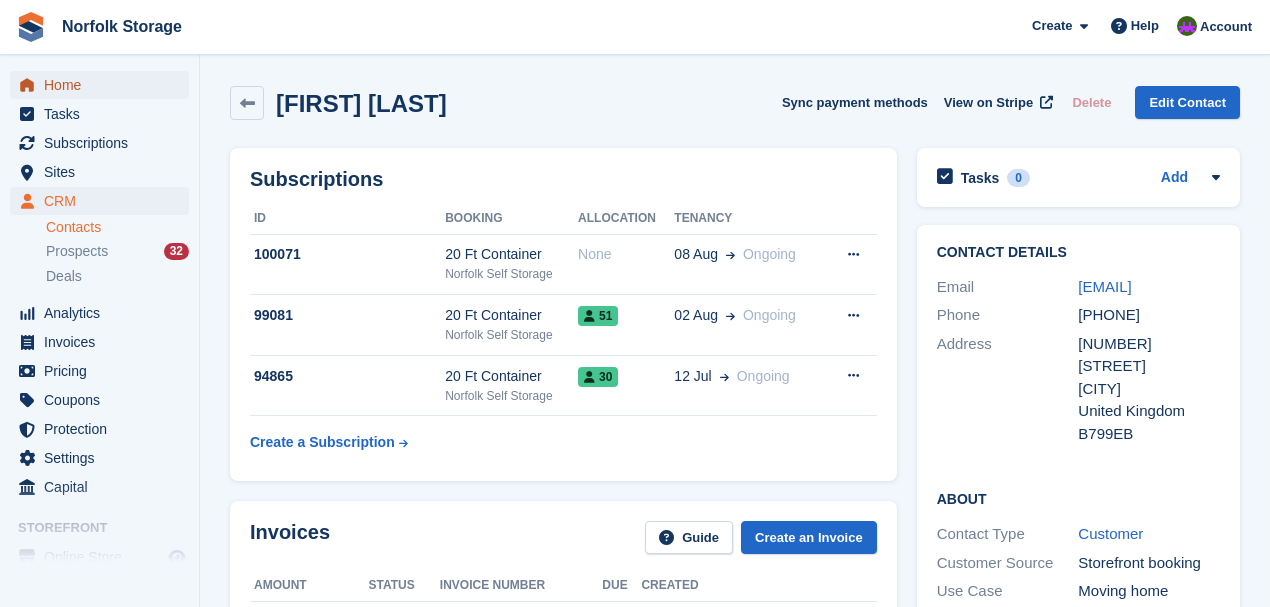 click on "Home" at bounding box center [104, 85] 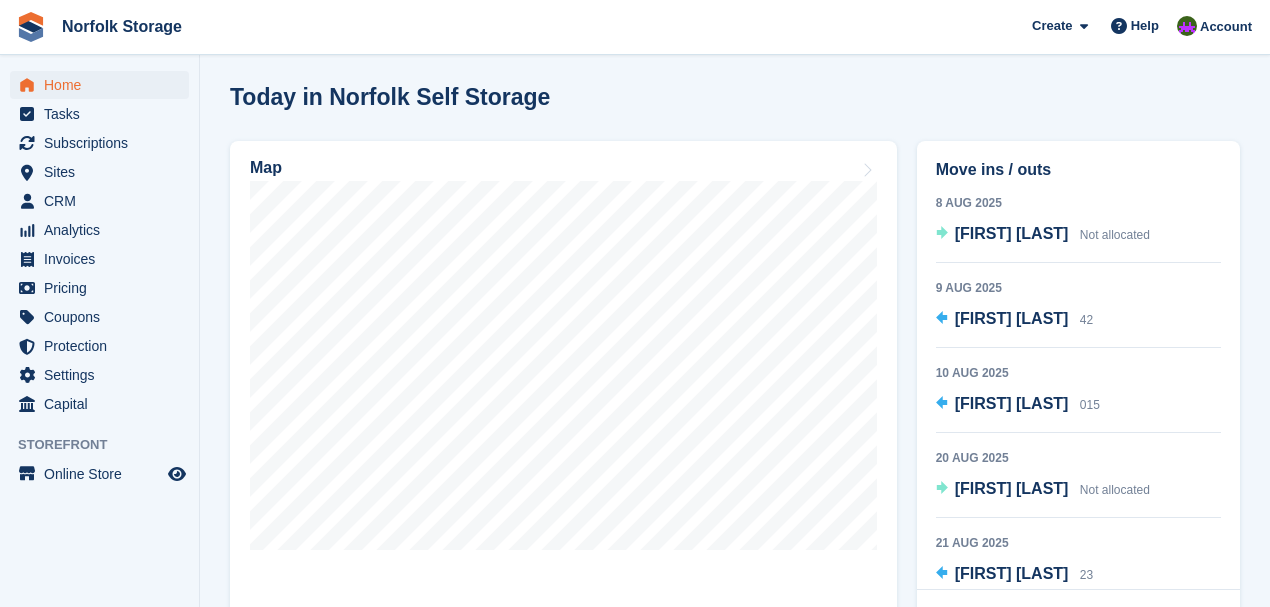 scroll, scrollTop: 533, scrollLeft: 0, axis: vertical 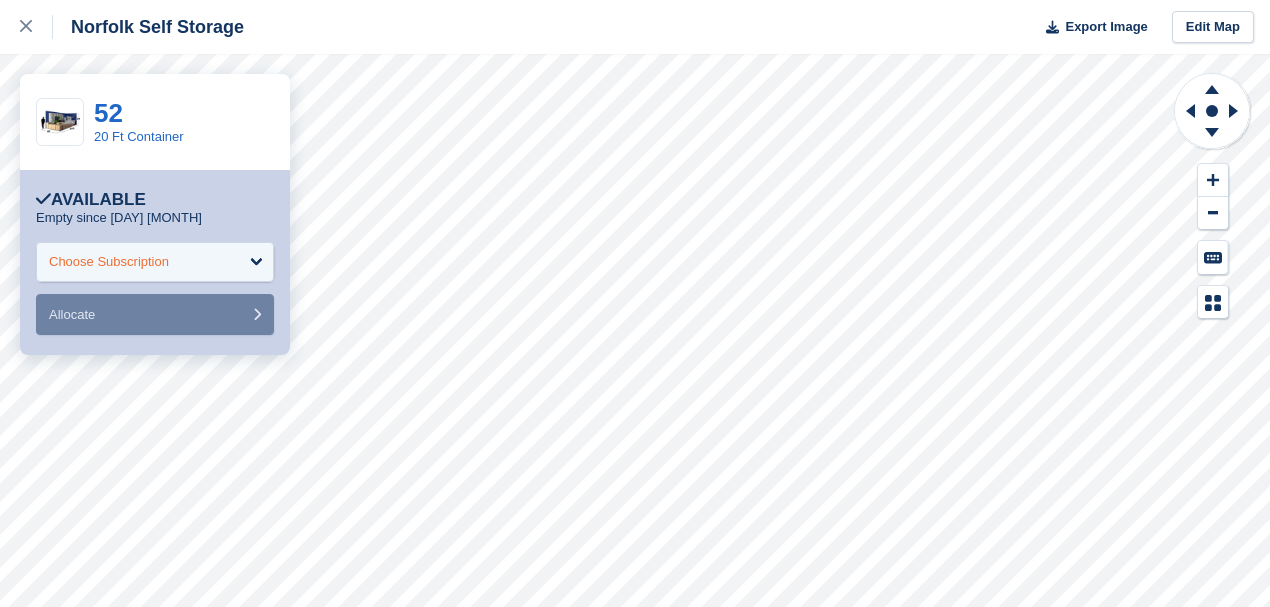 click on "Choose Subscription" at bounding box center (155, 262) 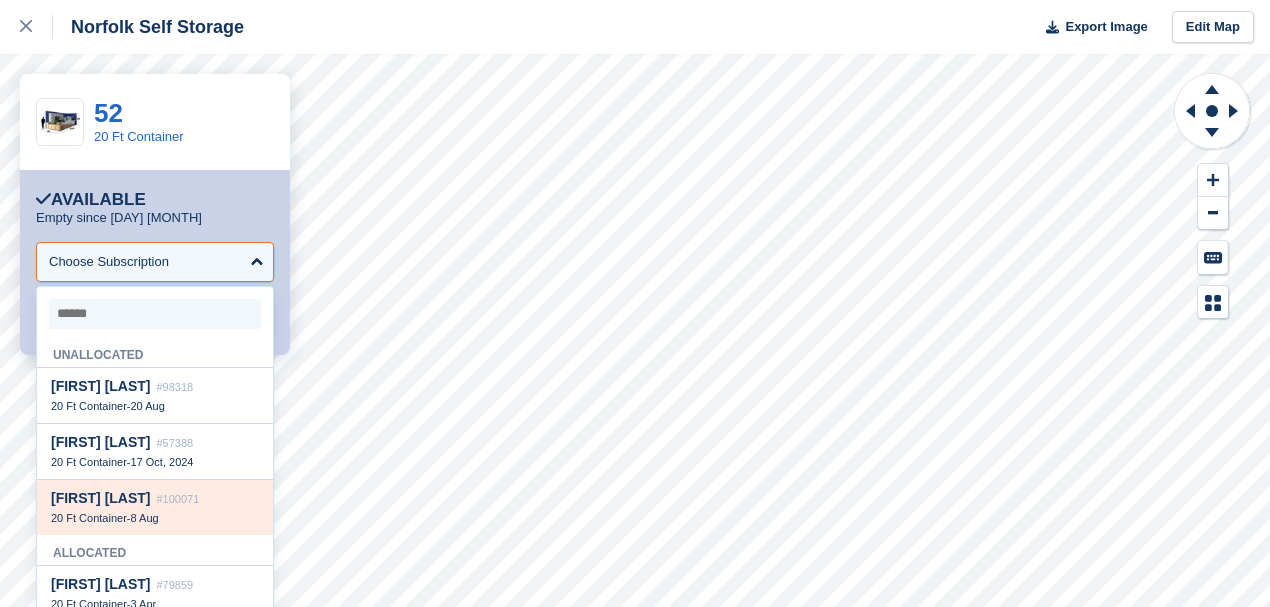 click on "20 Ft Container" at bounding box center [89, 518] 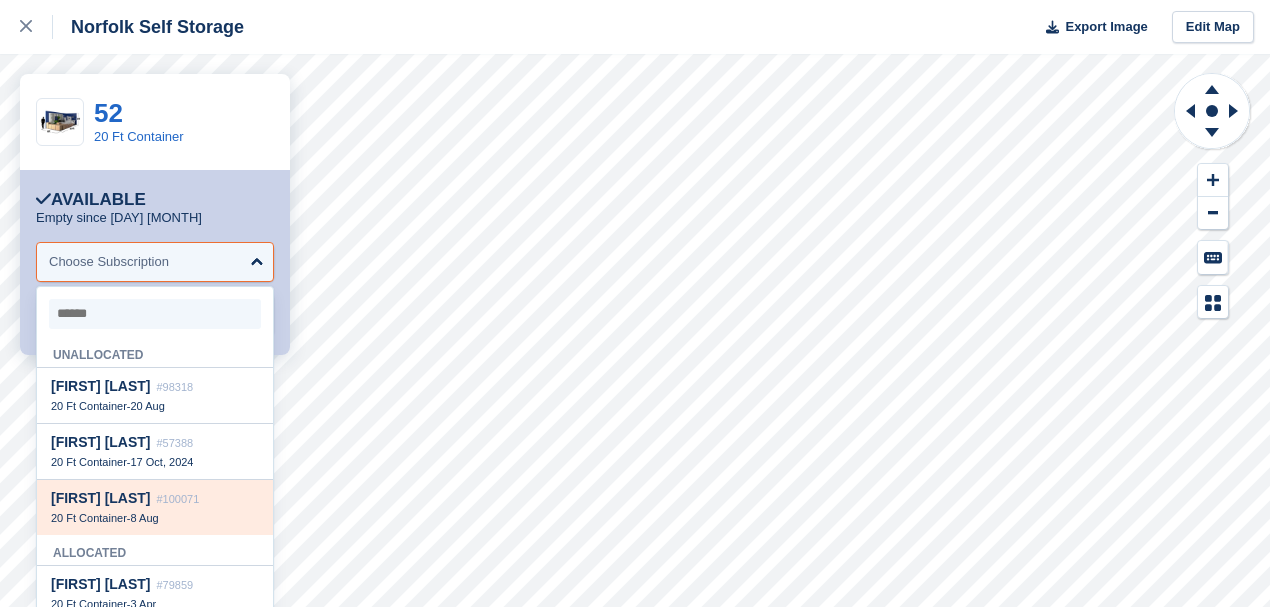 select on "******" 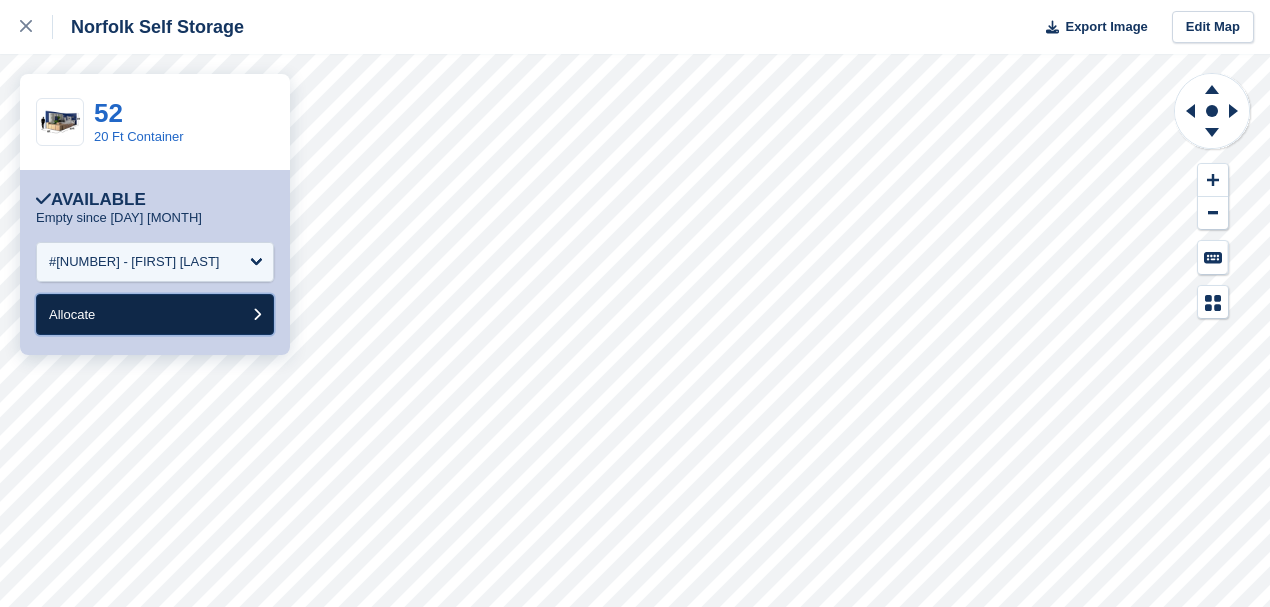 click on "Allocate" at bounding box center (155, 314) 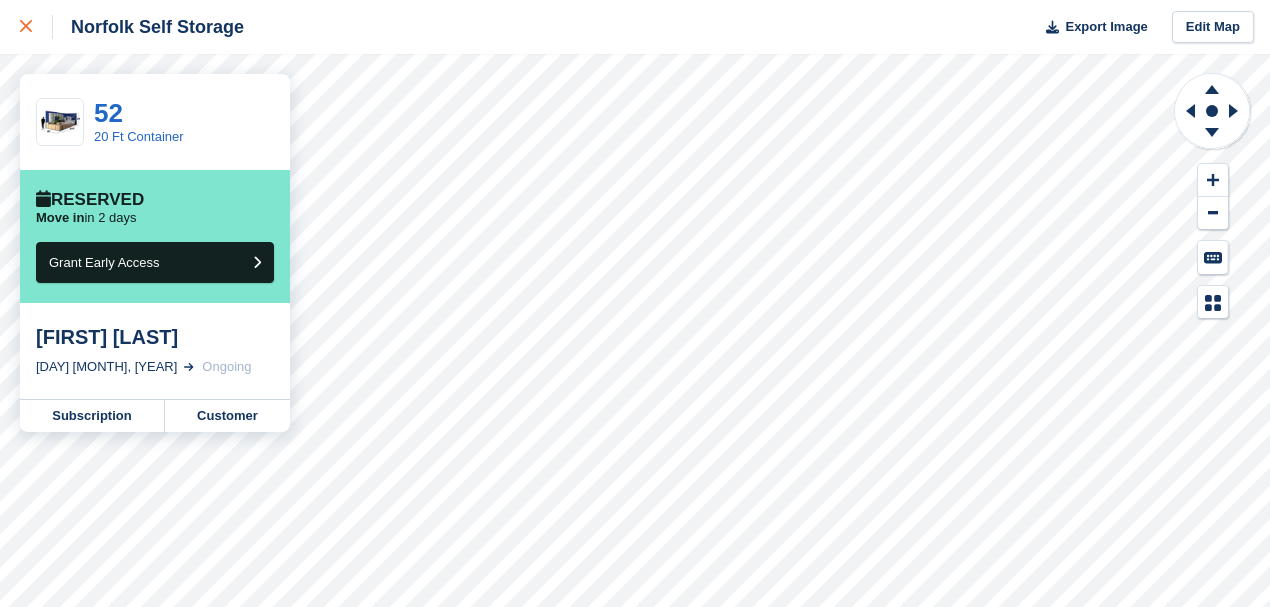 click 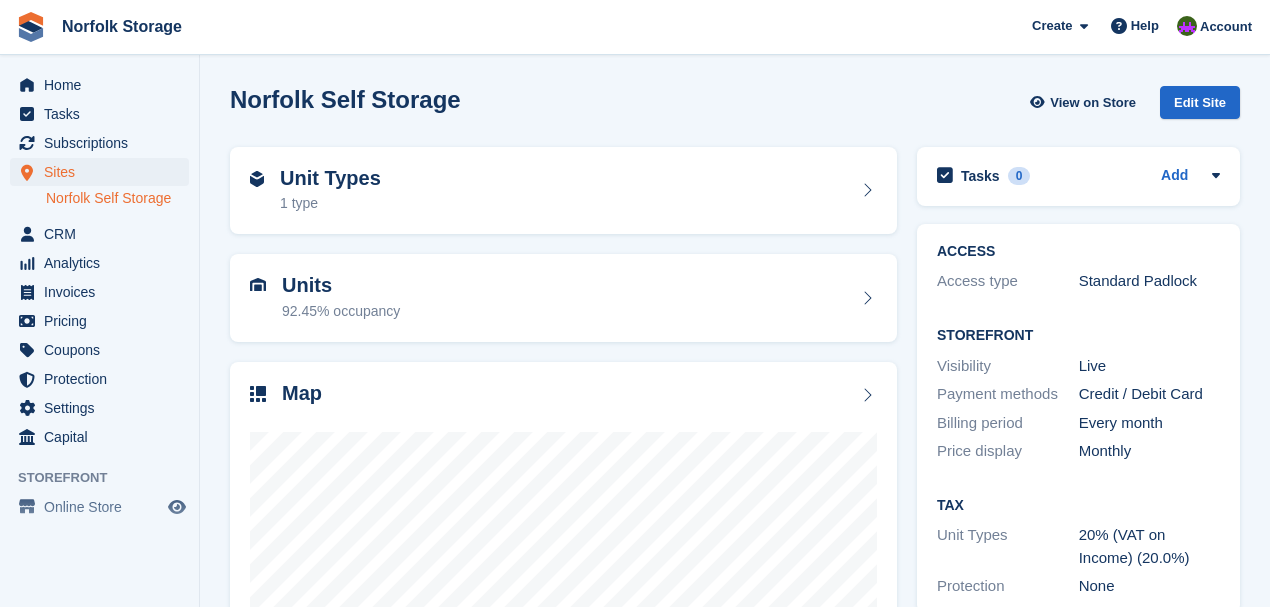scroll, scrollTop: 245, scrollLeft: 0, axis: vertical 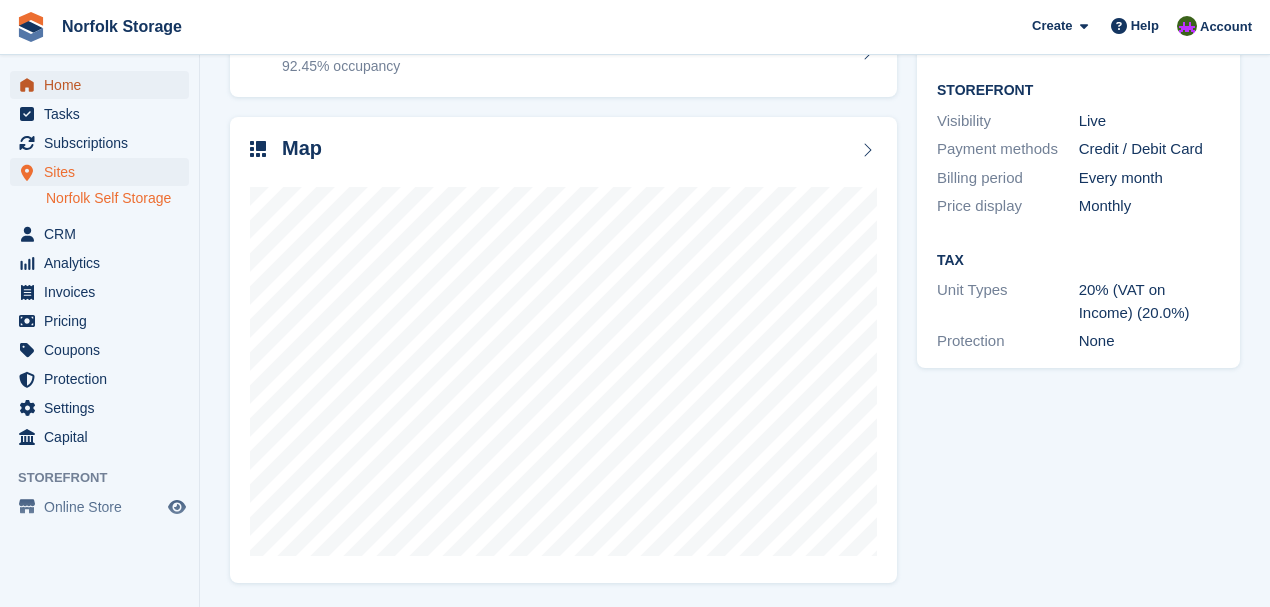 click on "Home" at bounding box center [104, 85] 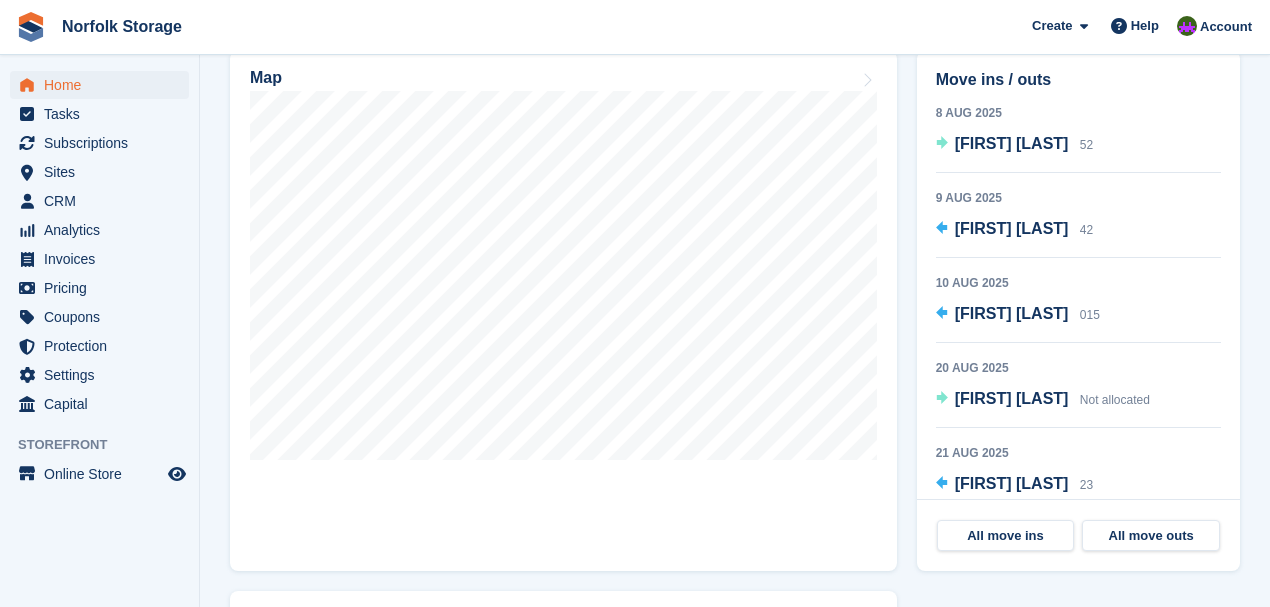 scroll, scrollTop: 533, scrollLeft: 0, axis: vertical 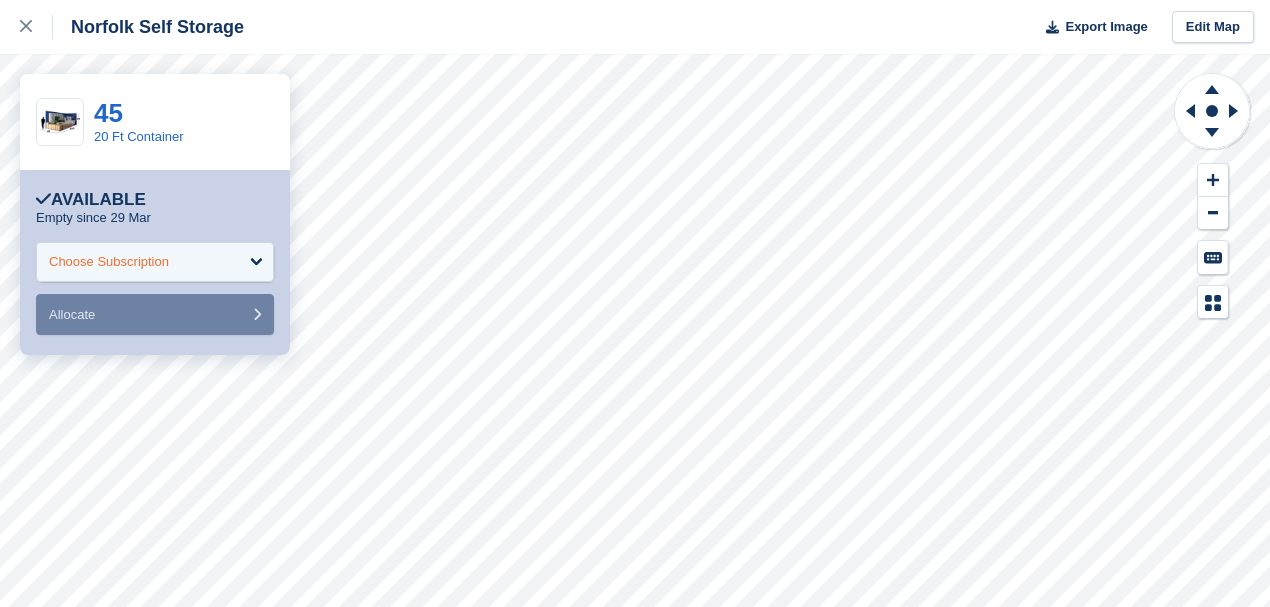 click on "Choose Subscription" at bounding box center [155, 262] 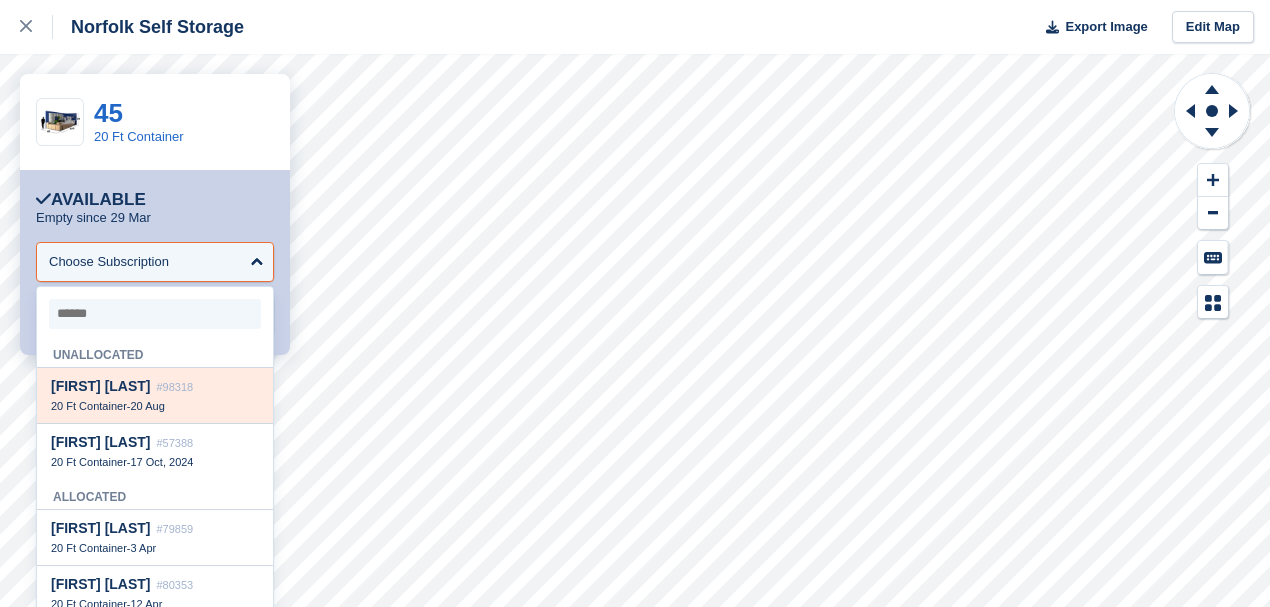 click on "[FIRST] [LAST]" at bounding box center (101, 386) 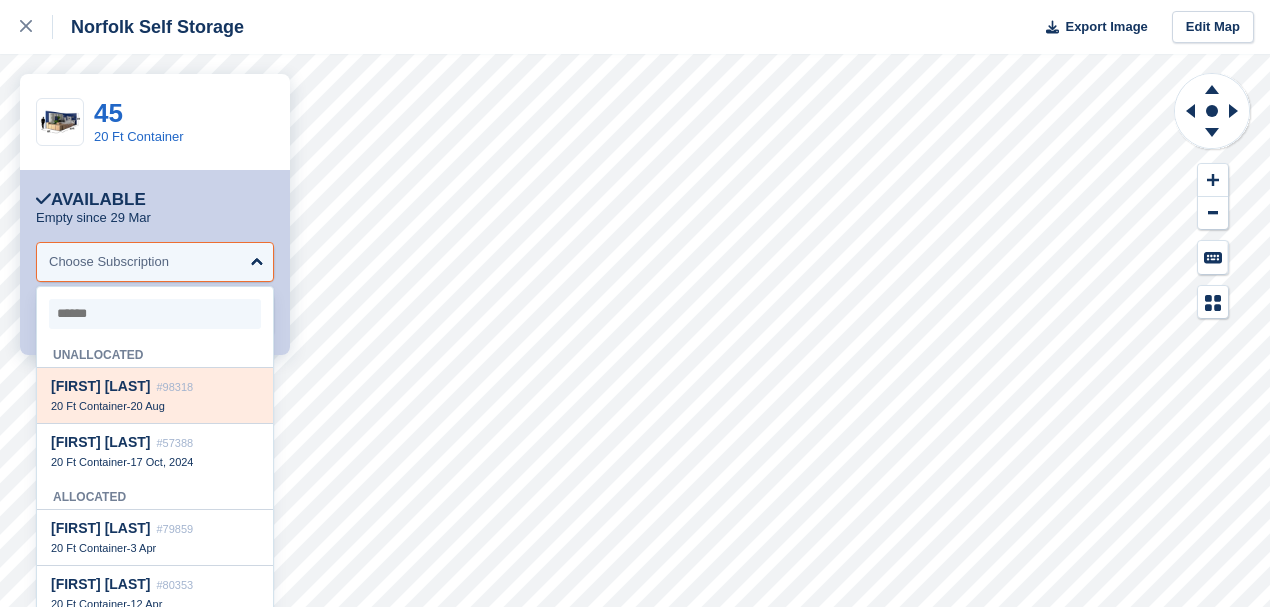 select on "*****" 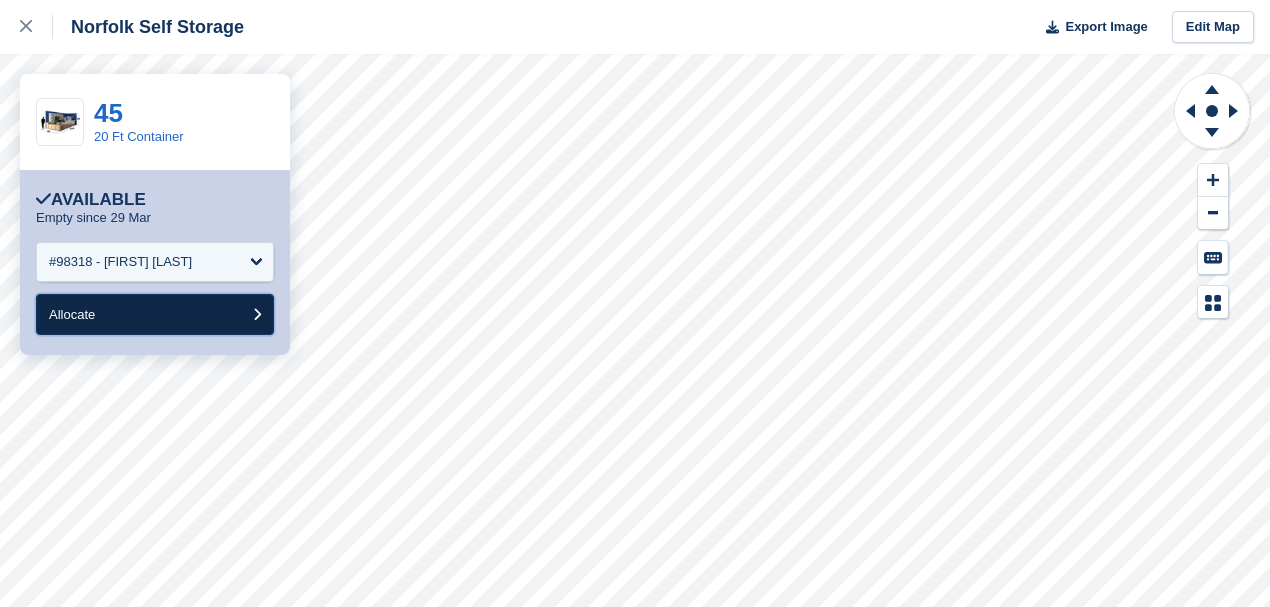 click on "Allocate" at bounding box center [155, 314] 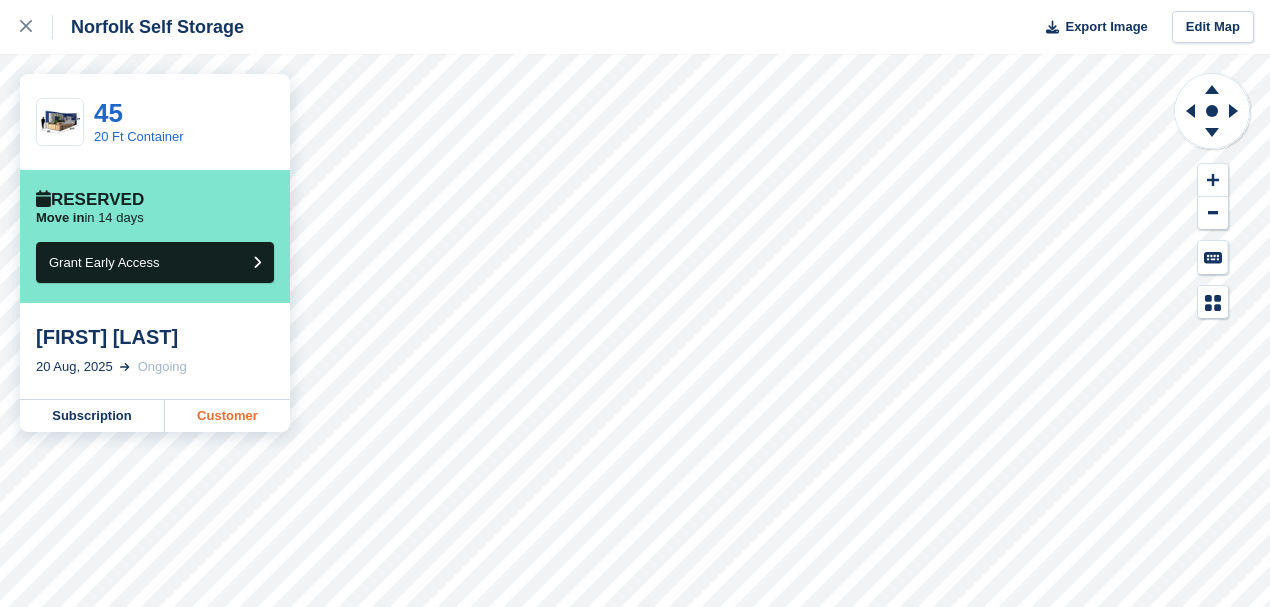 click on "Customer" at bounding box center [227, 416] 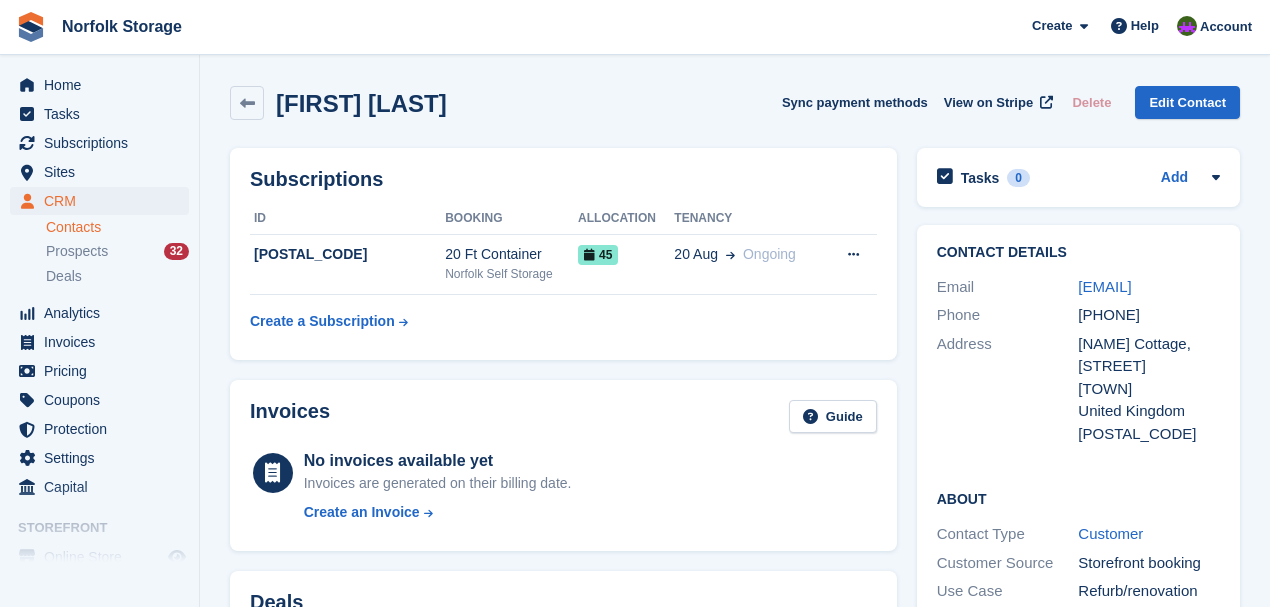 scroll, scrollTop: 0, scrollLeft: 0, axis: both 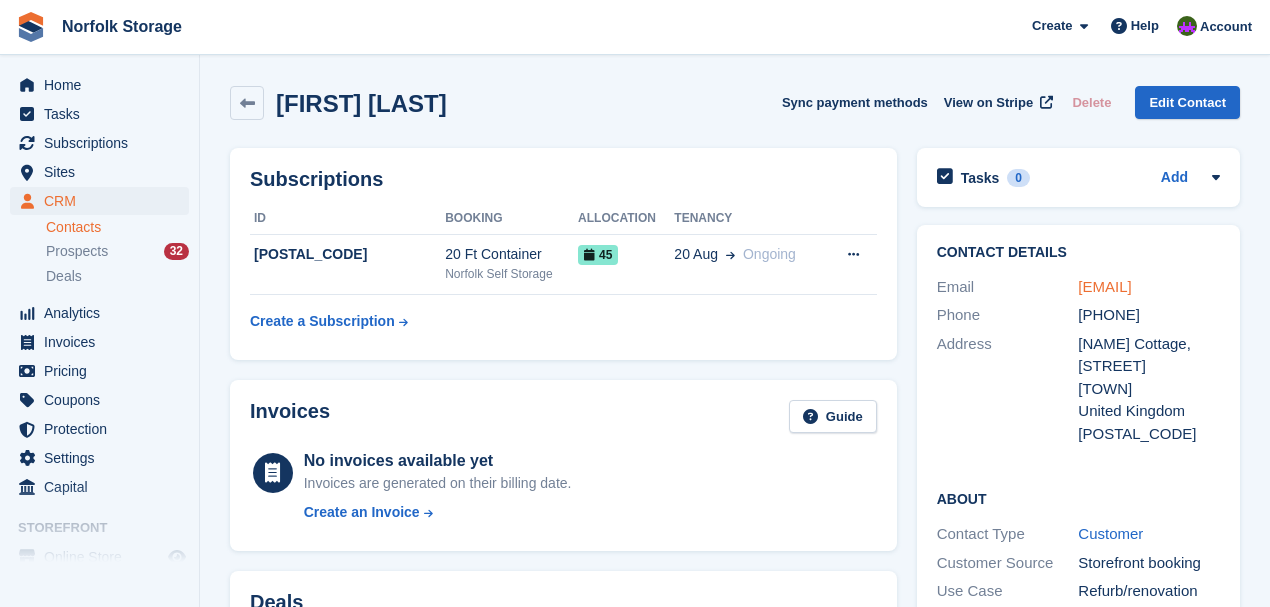 copy on "eamonnmoorehi@yahoo.co.uk" 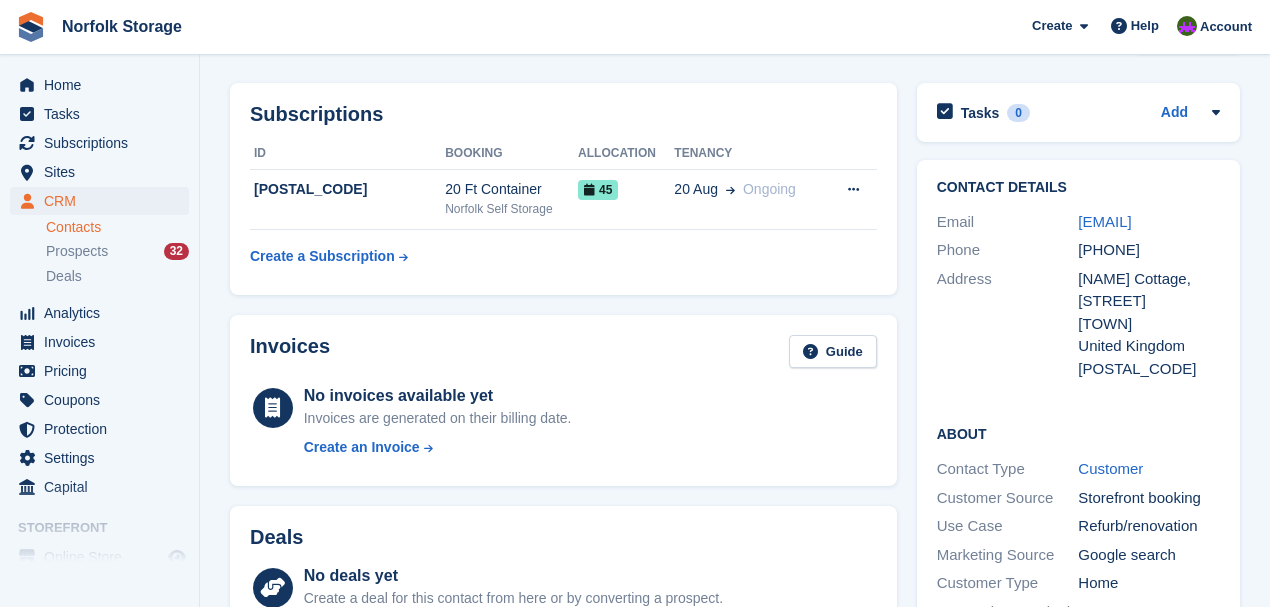 scroll, scrollTop: 0, scrollLeft: 0, axis: both 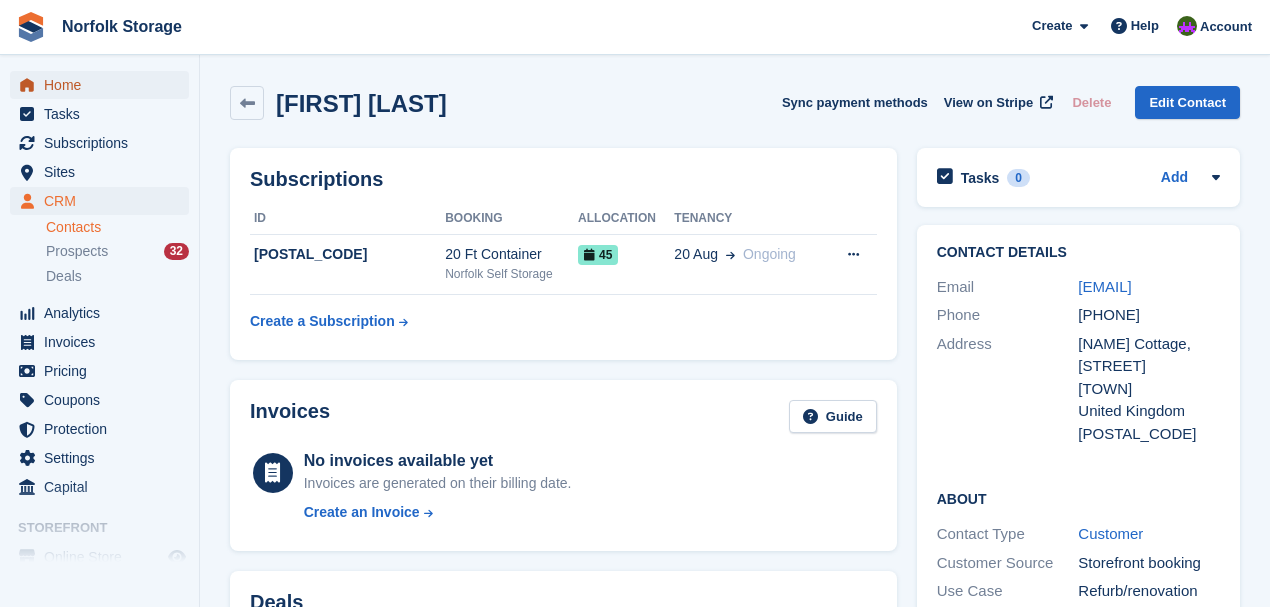 click on "Home" at bounding box center (104, 85) 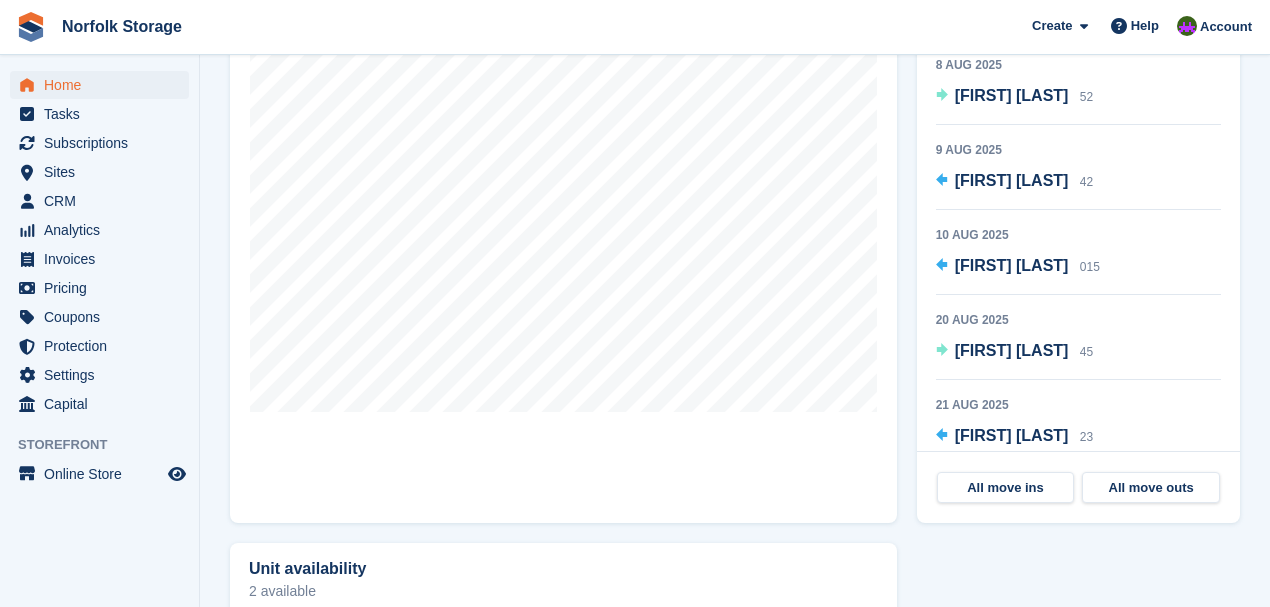 scroll, scrollTop: 657, scrollLeft: 0, axis: vertical 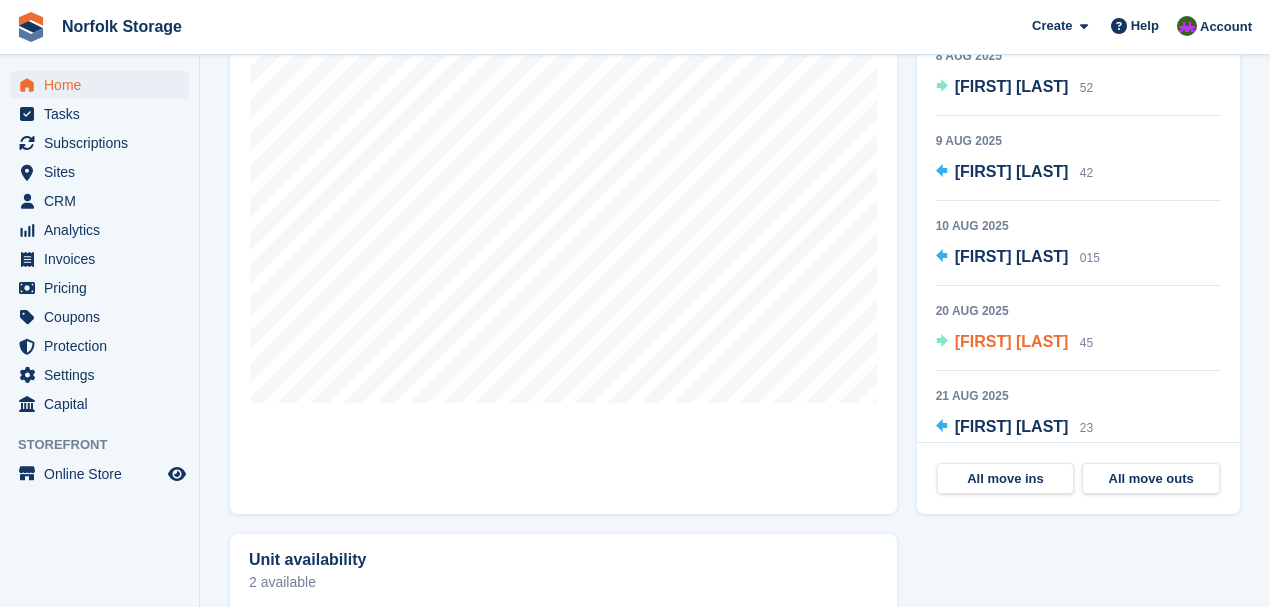 click on "[FIRST] [LAST]" at bounding box center [1012, 341] 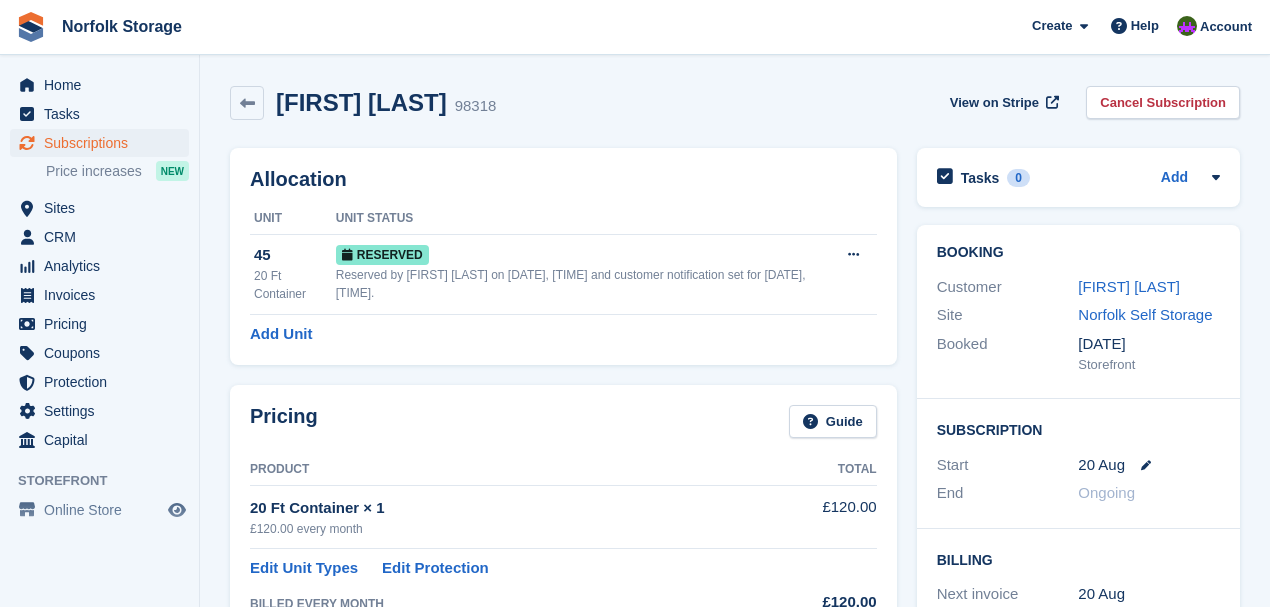 scroll, scrollTop: 0, scrollLeft: 0, axis: both 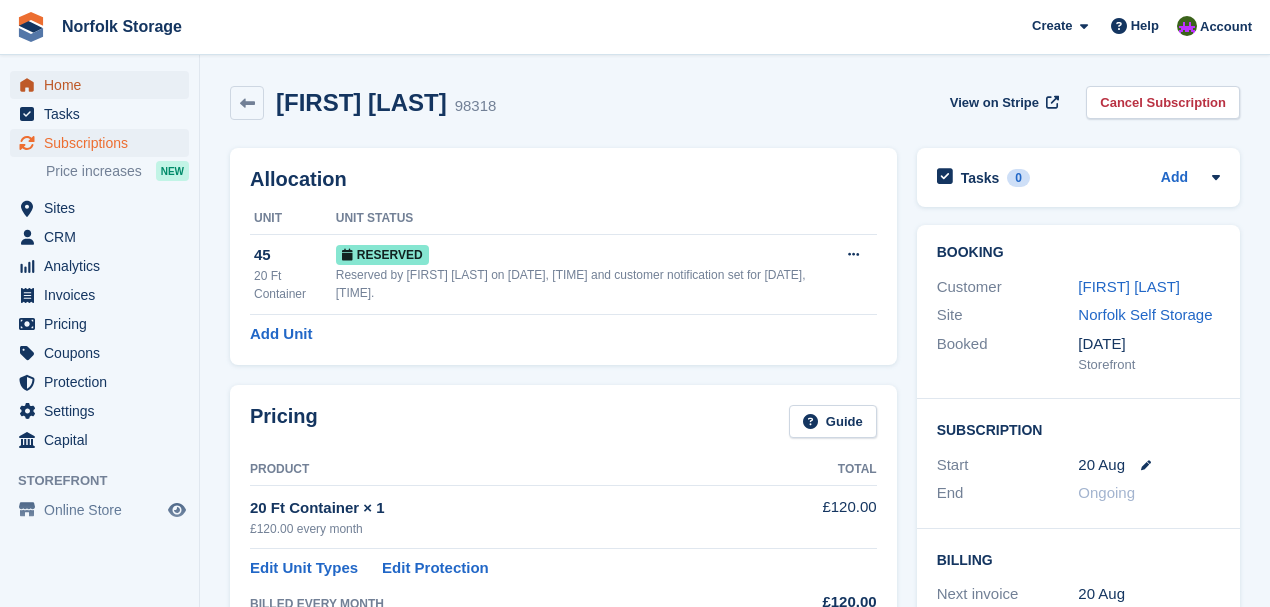 click on "Home" at bounding box center (99, 85) 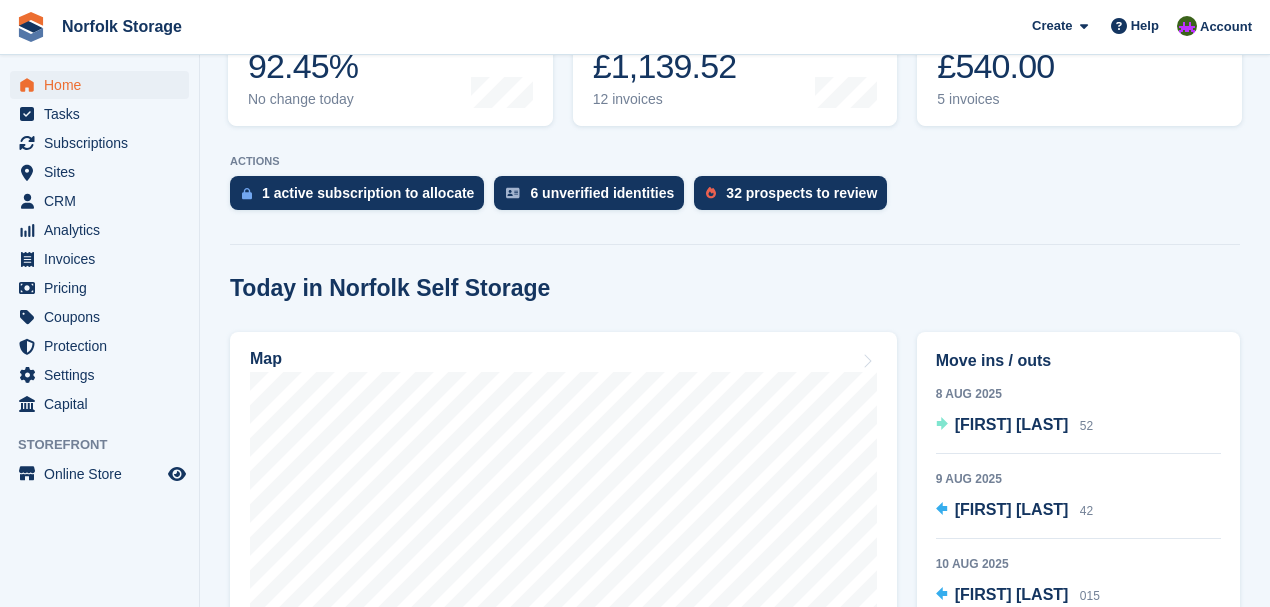 scroll, scrollTop: 466, scrollLeft: 0, axis: vertical 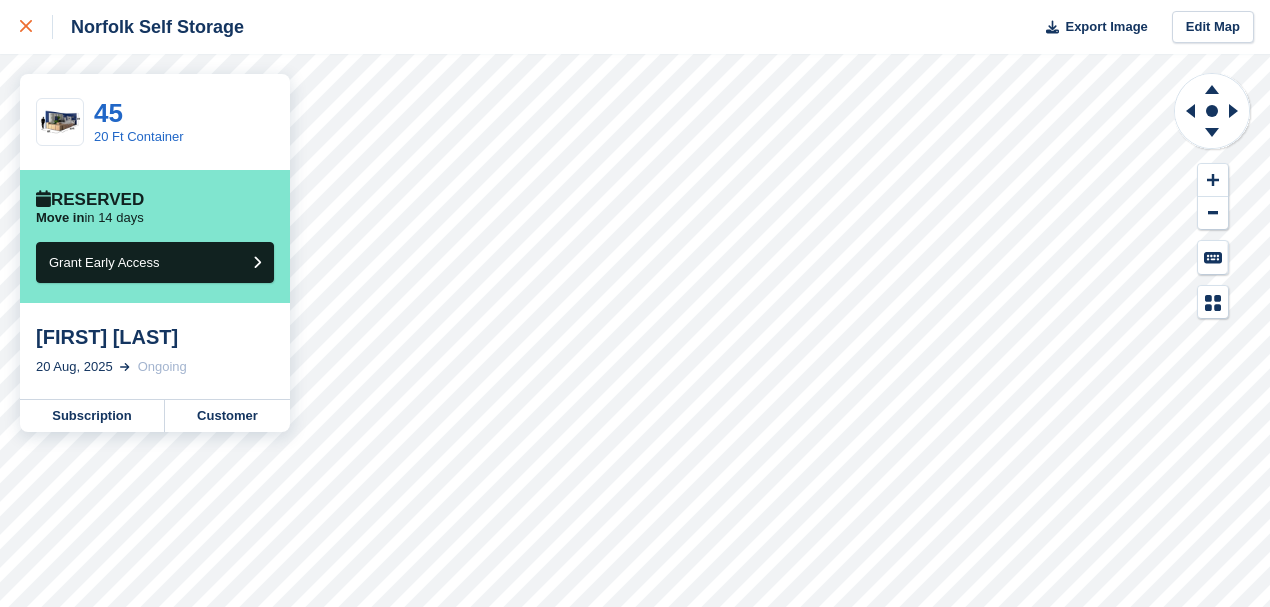 click 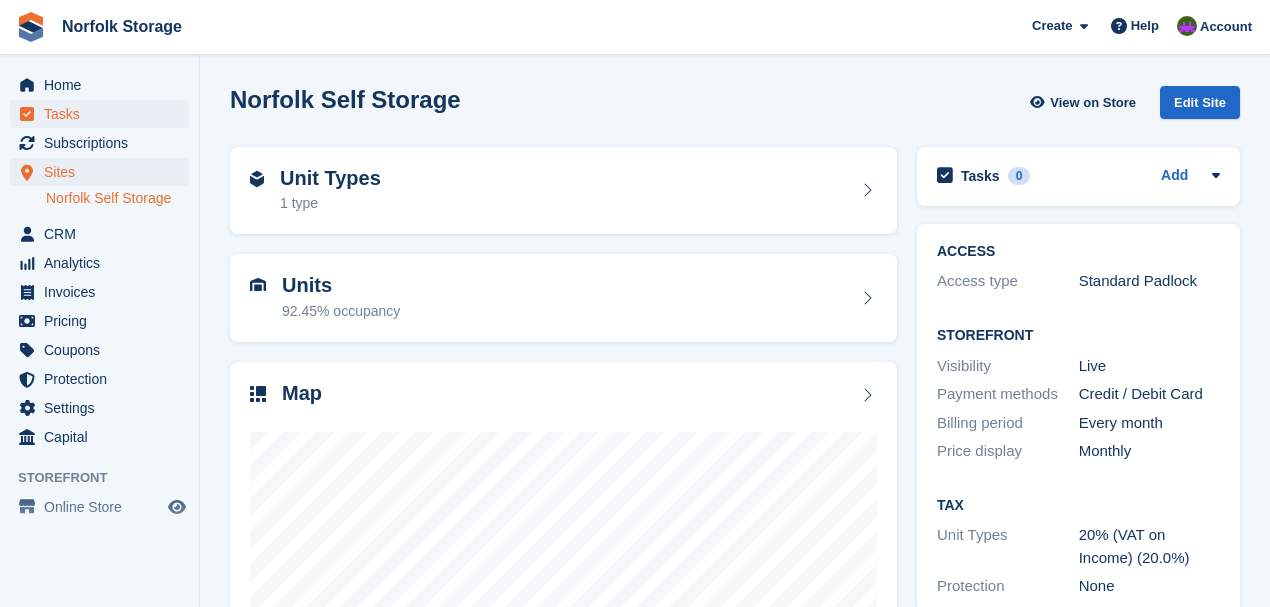 scroll, scrollTop: 0, scrollLeft: 0, axis: both 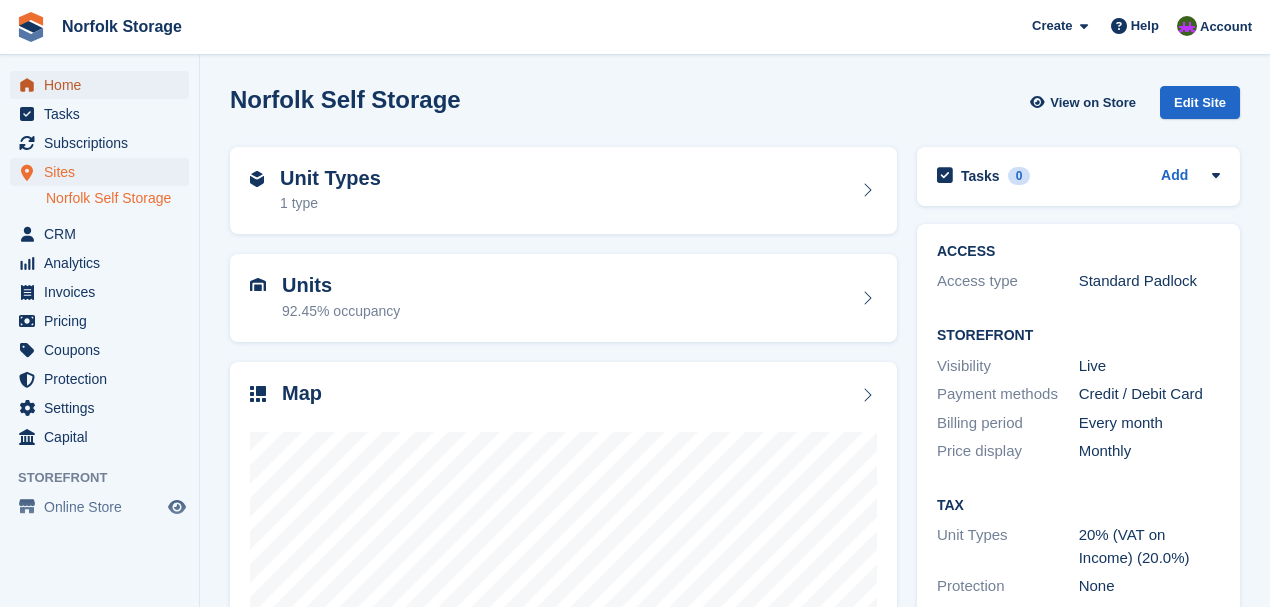 click on "Home" at bounding box center (104, 85) 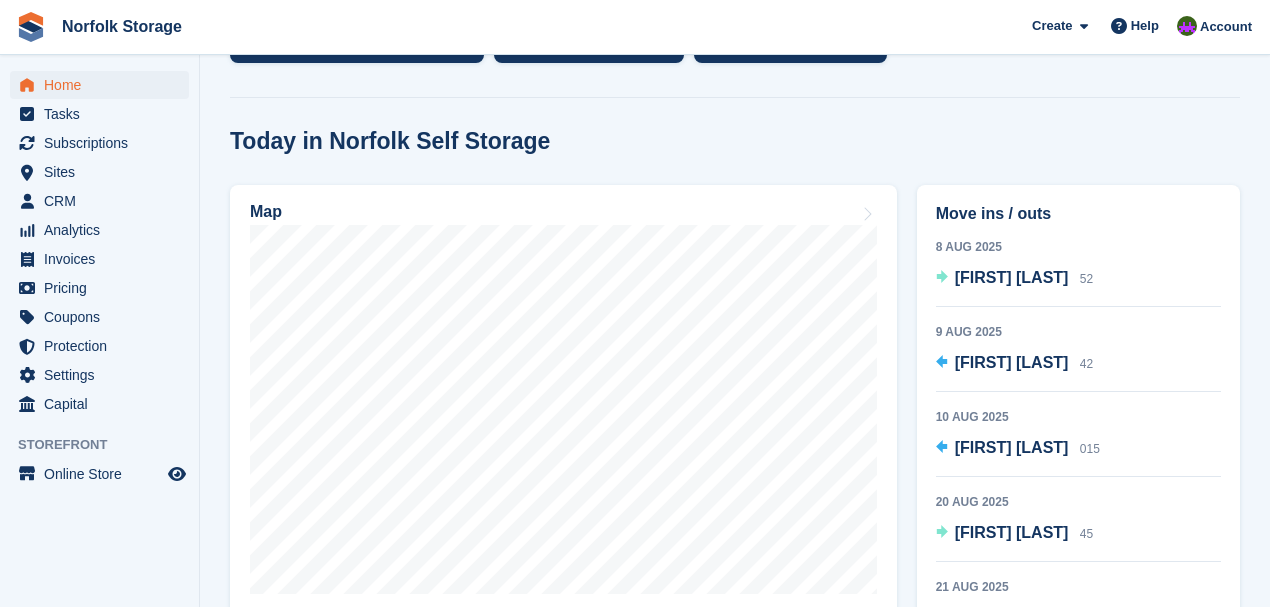 scroll, scrollTop: 0, scrollLeft: 0, axis: both 